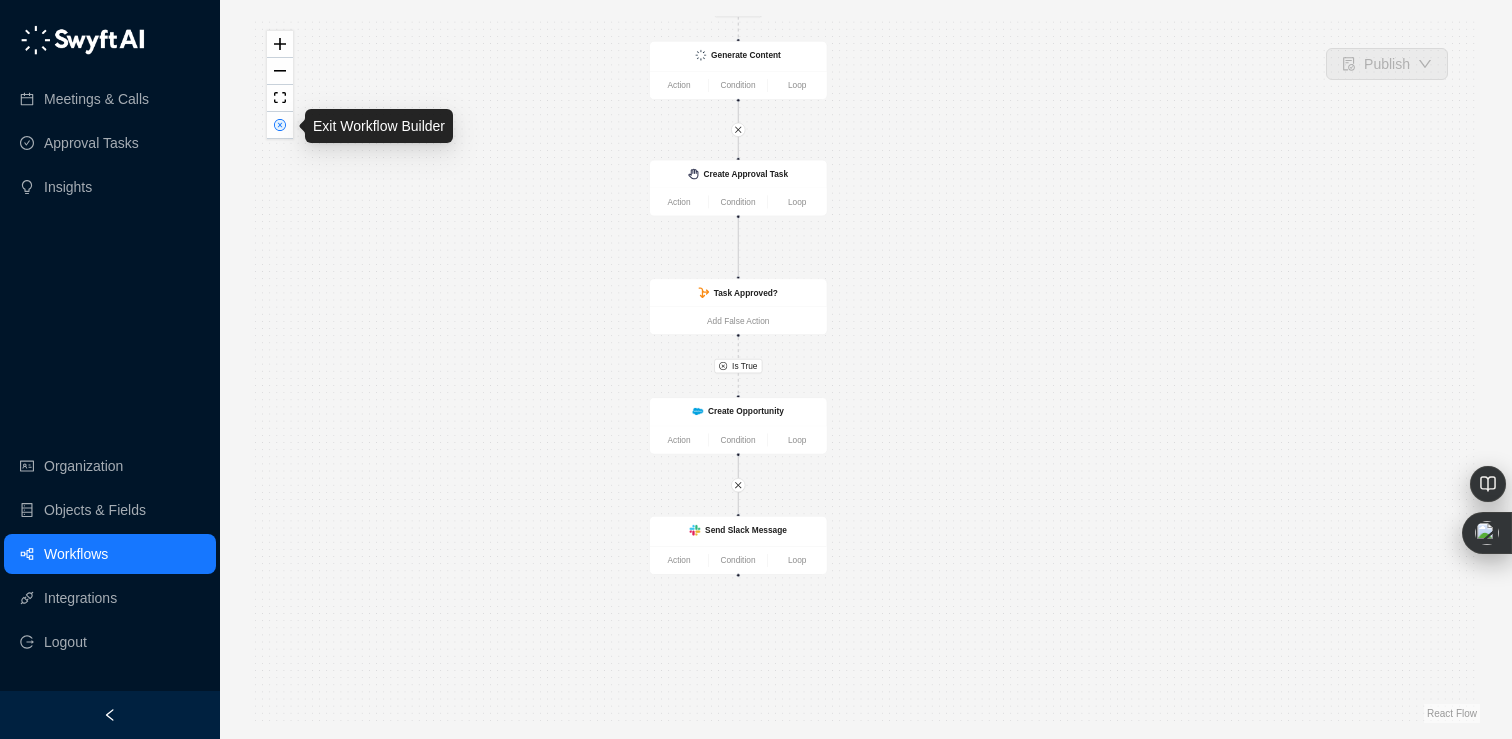 scroll, scrollTop: 0, scrollLeft: 0, axis: both 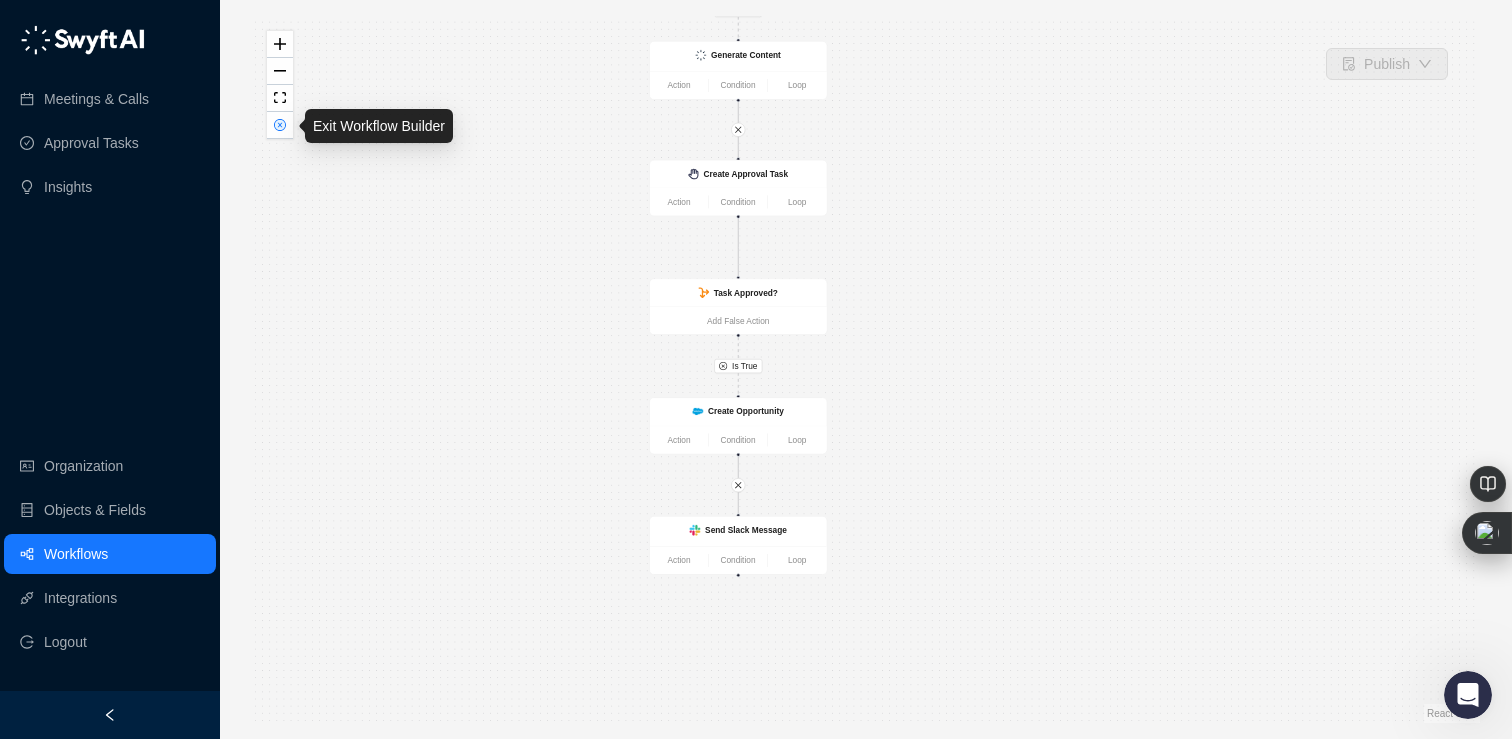 click 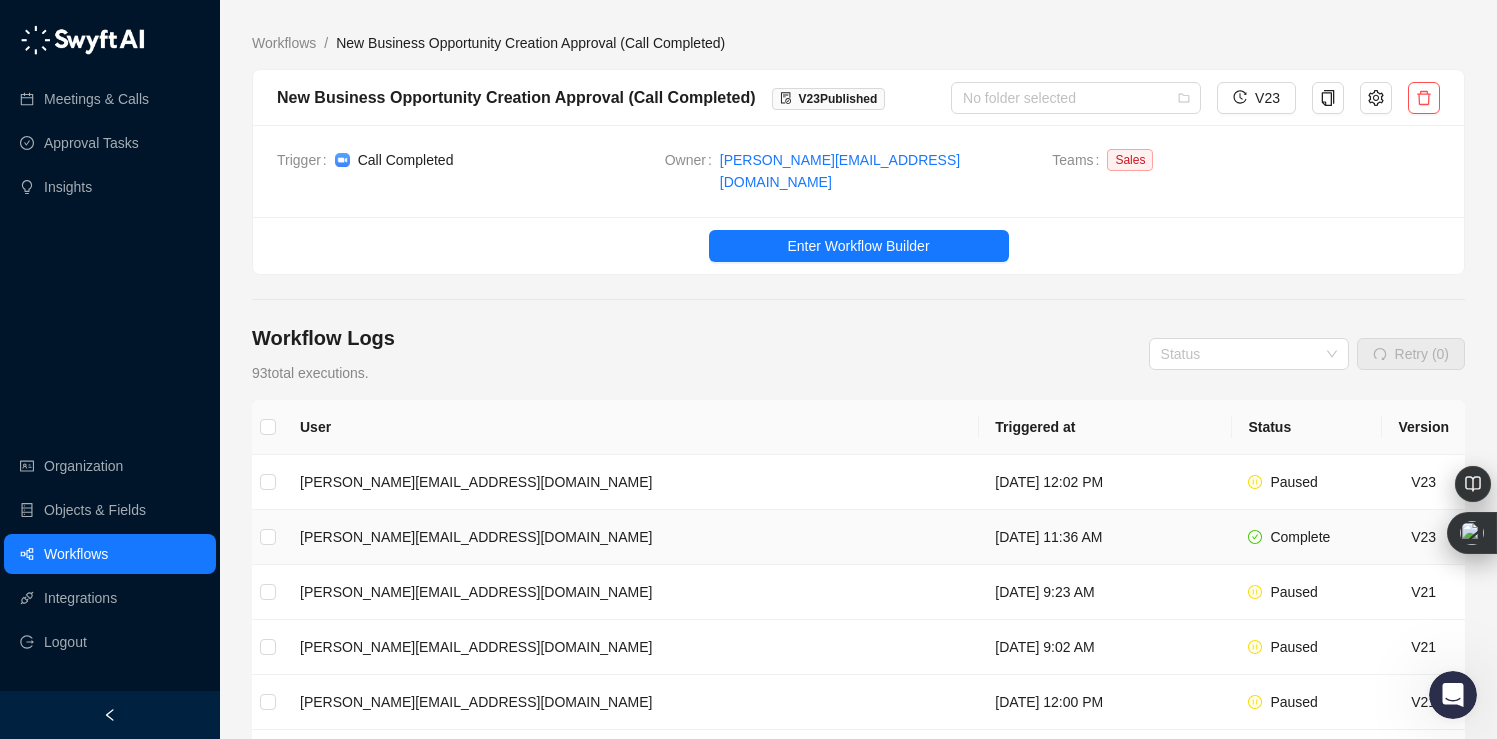 click on "[DATE] 11:36 AM" at bounding box center (1105, 537) 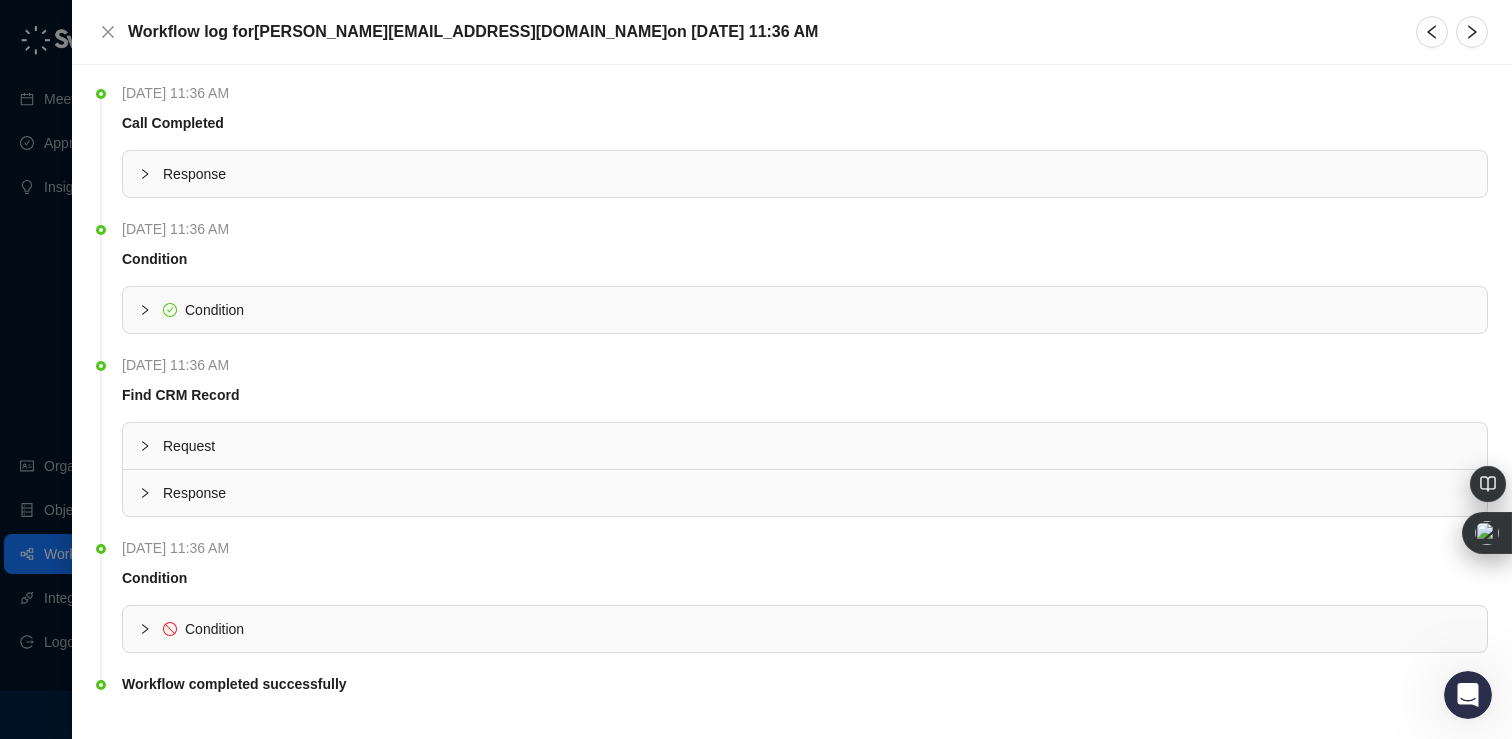 click on "Condition" at bounding box center [214, 629] 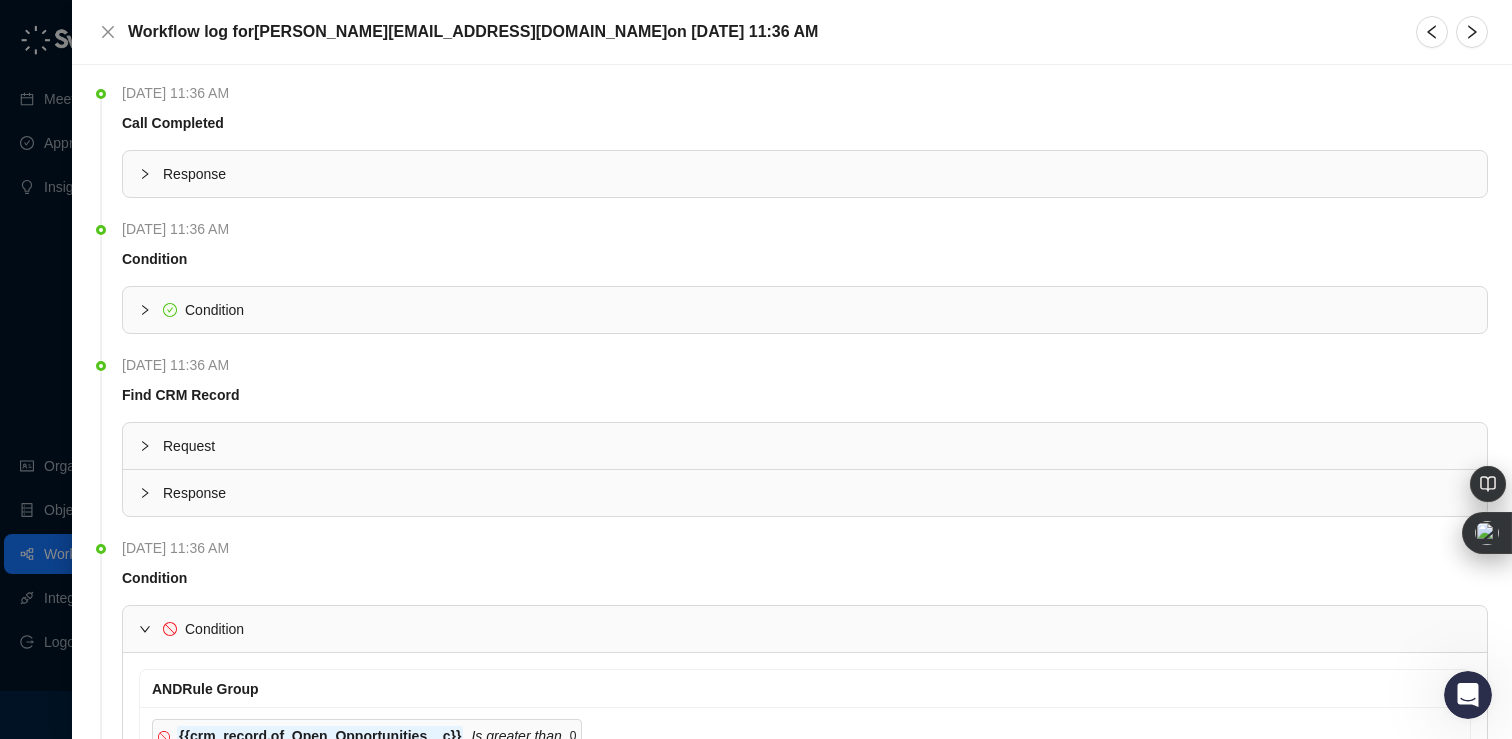 scroll, scrollTop: 163, scrollLeft: 0, axis: vertical 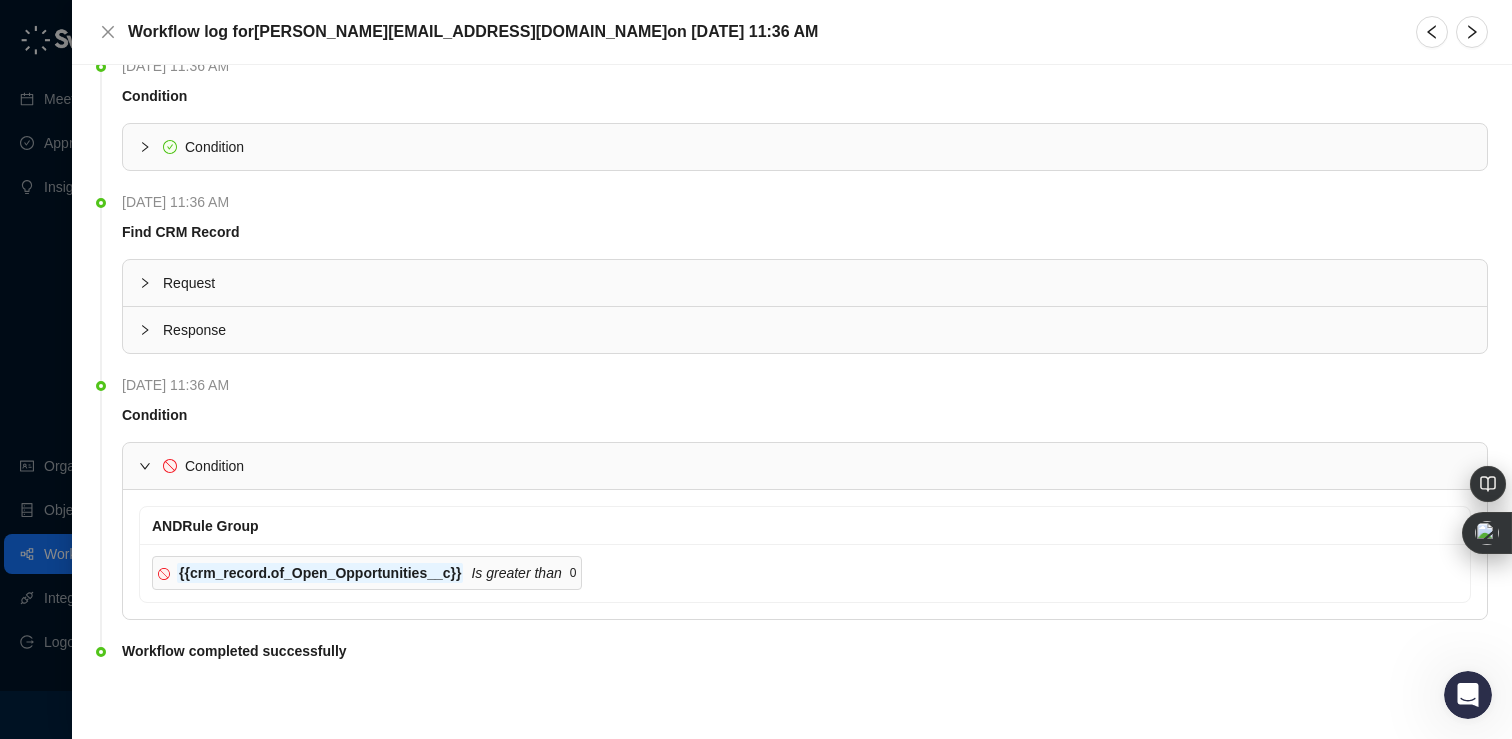 click on "Condition" at bounding box center (805, 147) 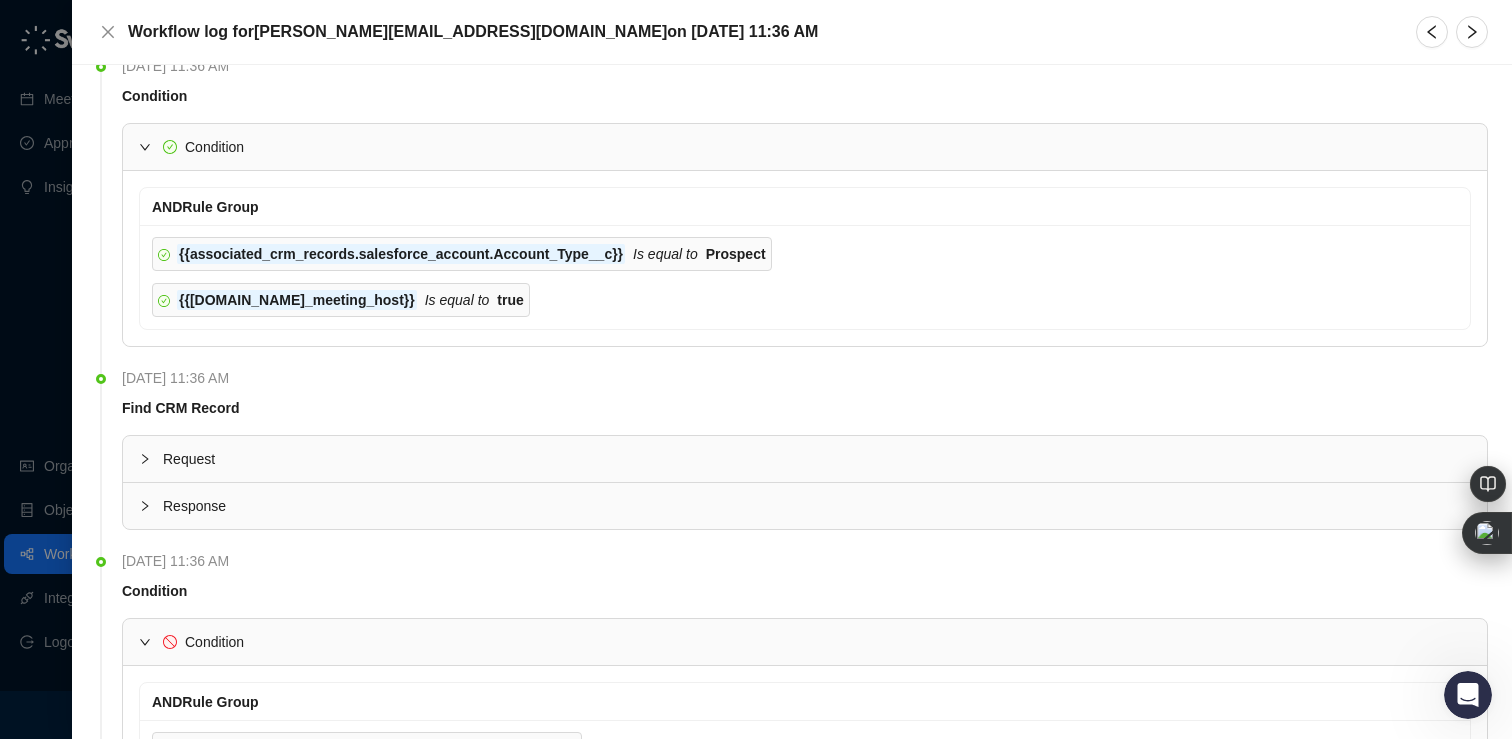 click on "Find CRM Record" at bounding box center (805, 412) 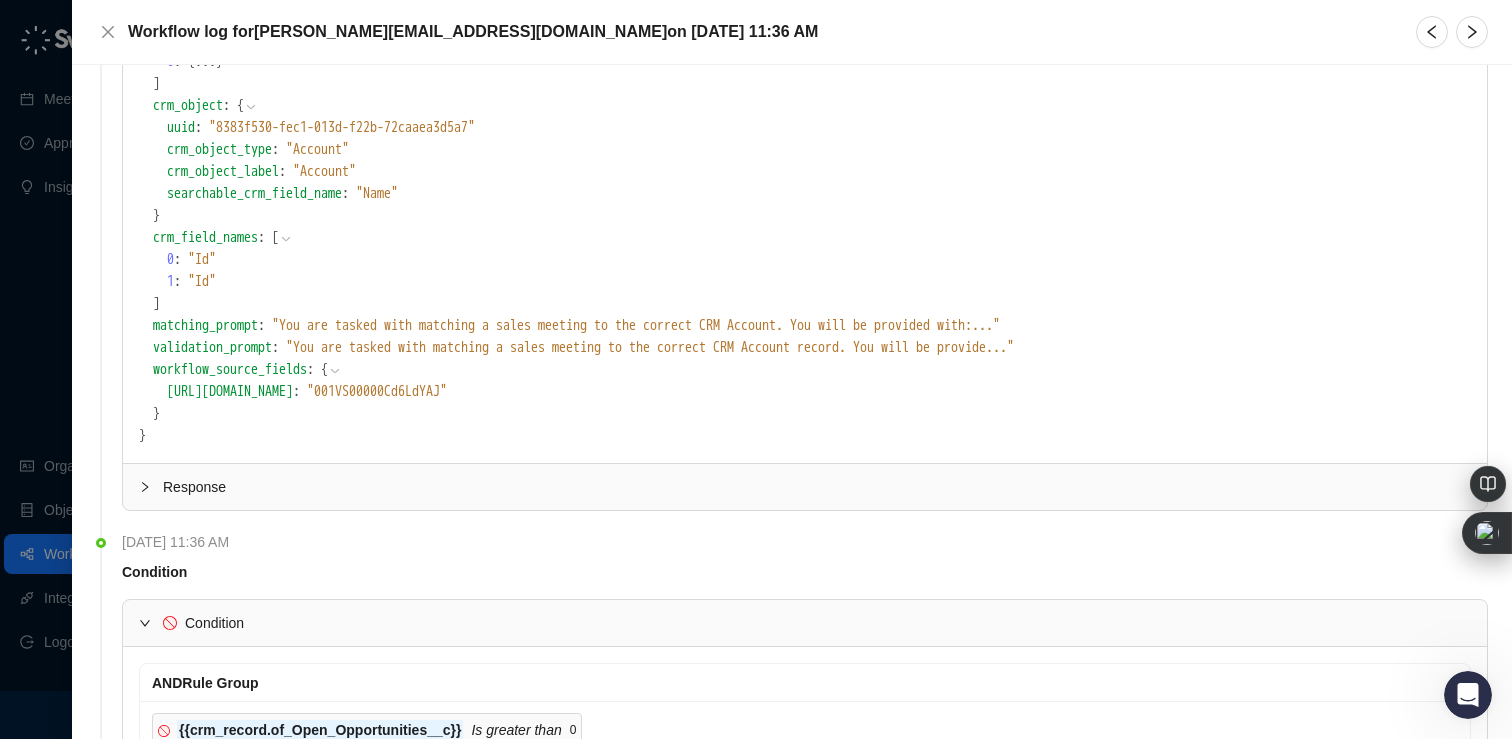 scroll, scrollTop: 680, scrollLeft: 0, axis: vertical 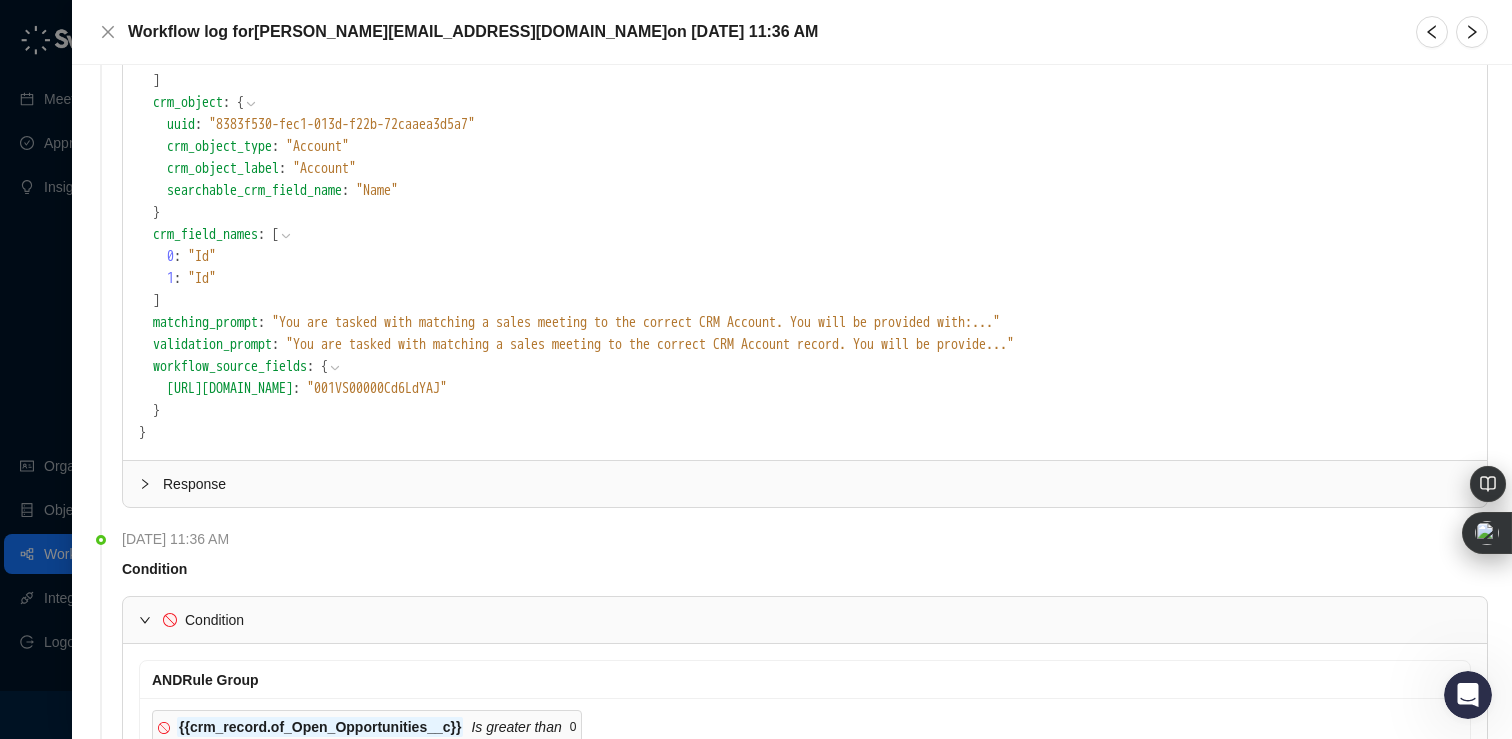 click on "Response" at bounding box center [817, 484] 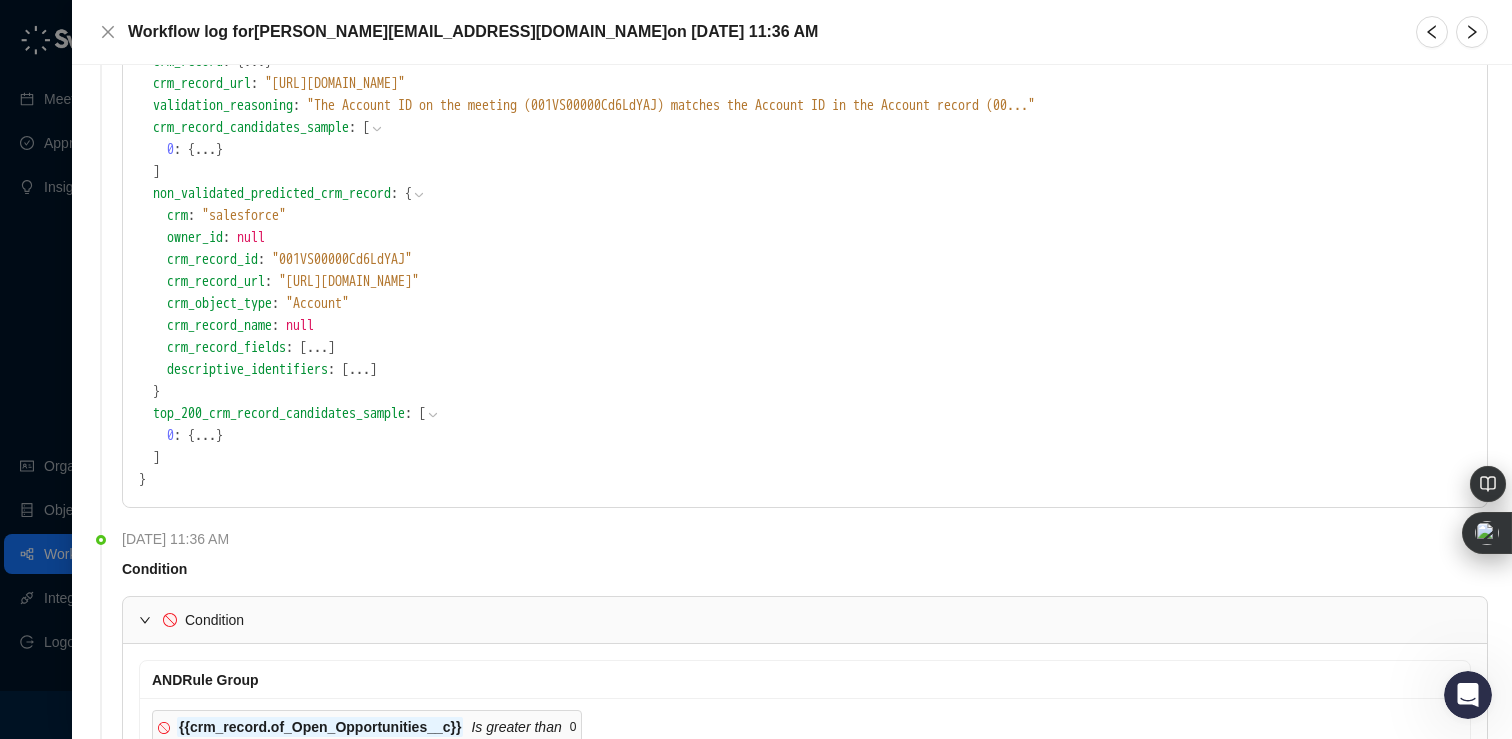 click 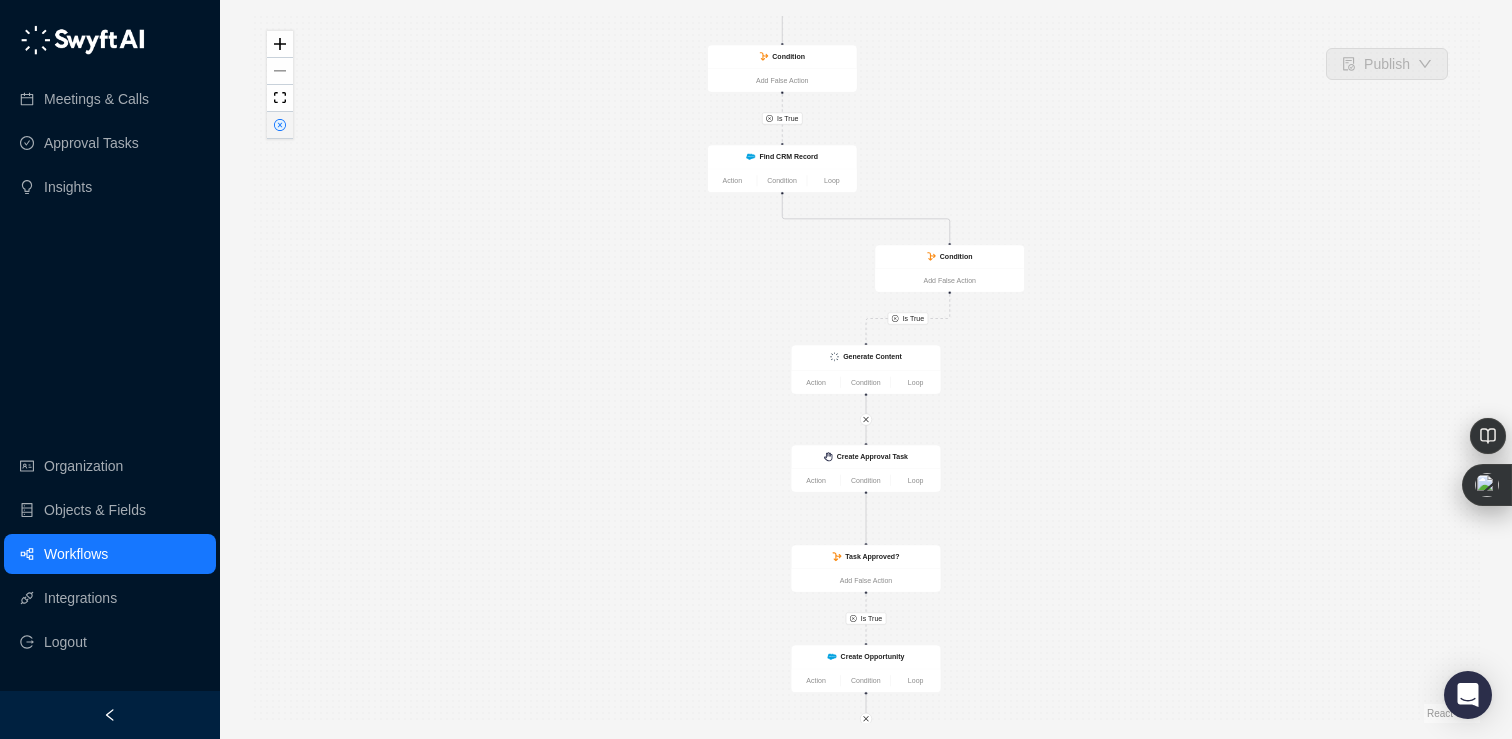 scroll, scrollTop: 0, scrollLeft: 0, axis: both 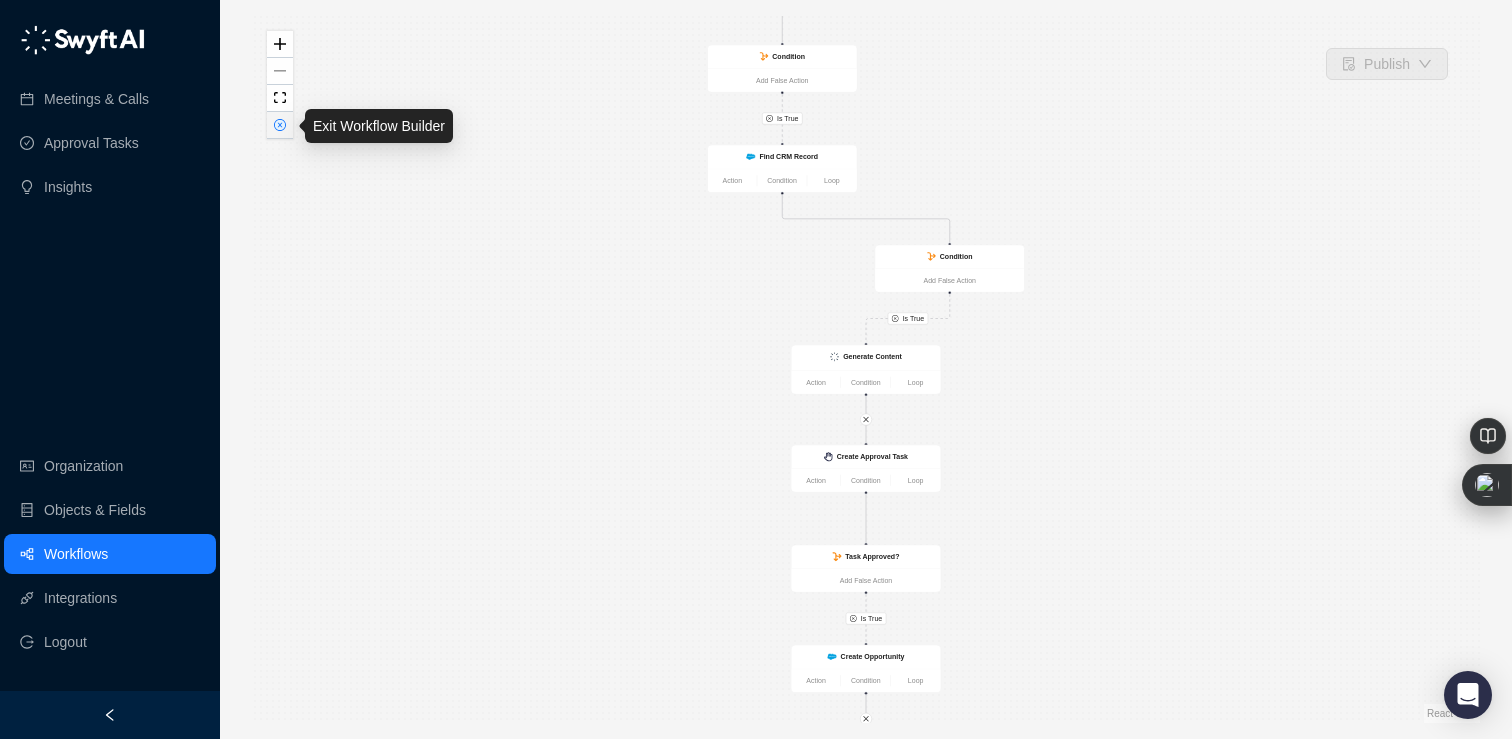 click 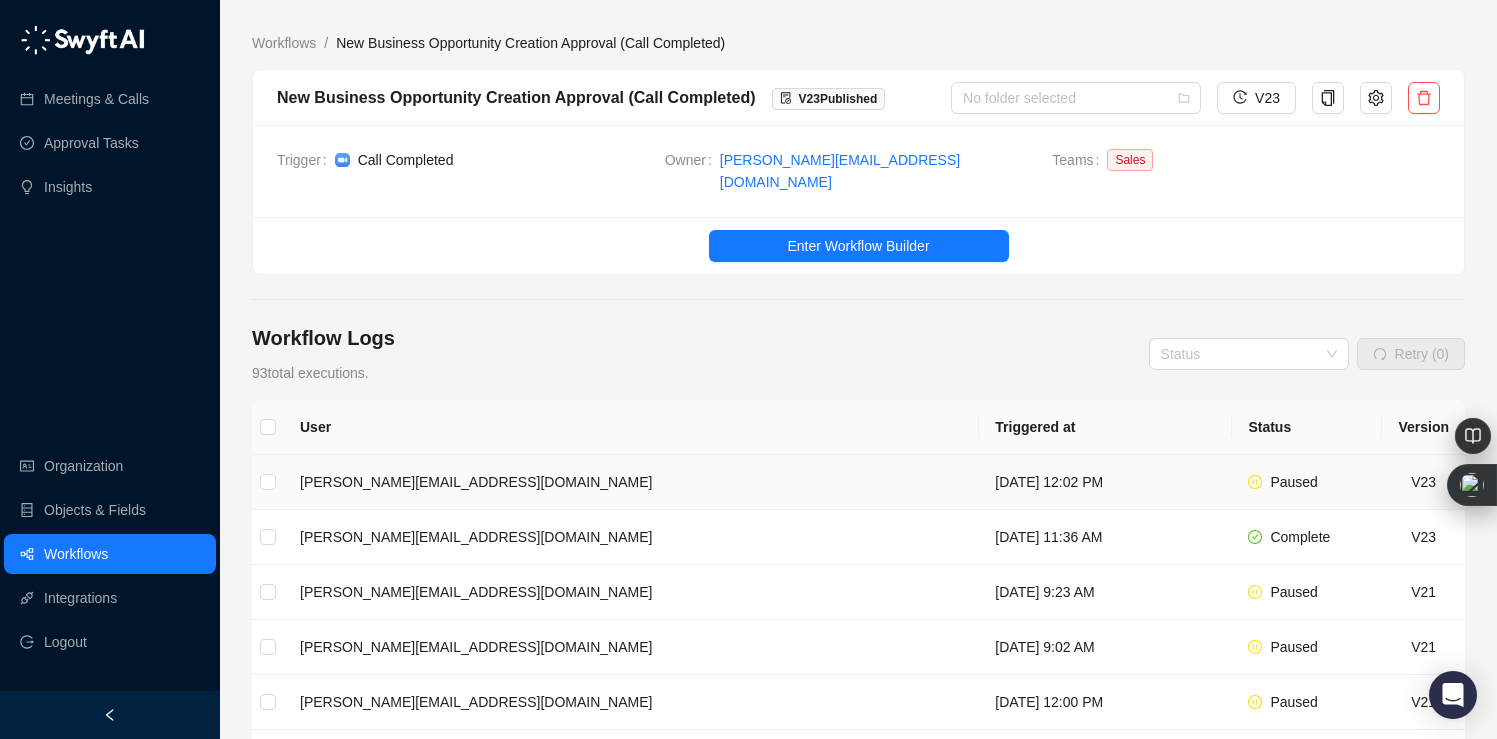click on "[DATE] 12:02 PM" at bounding box center (1105, 482) 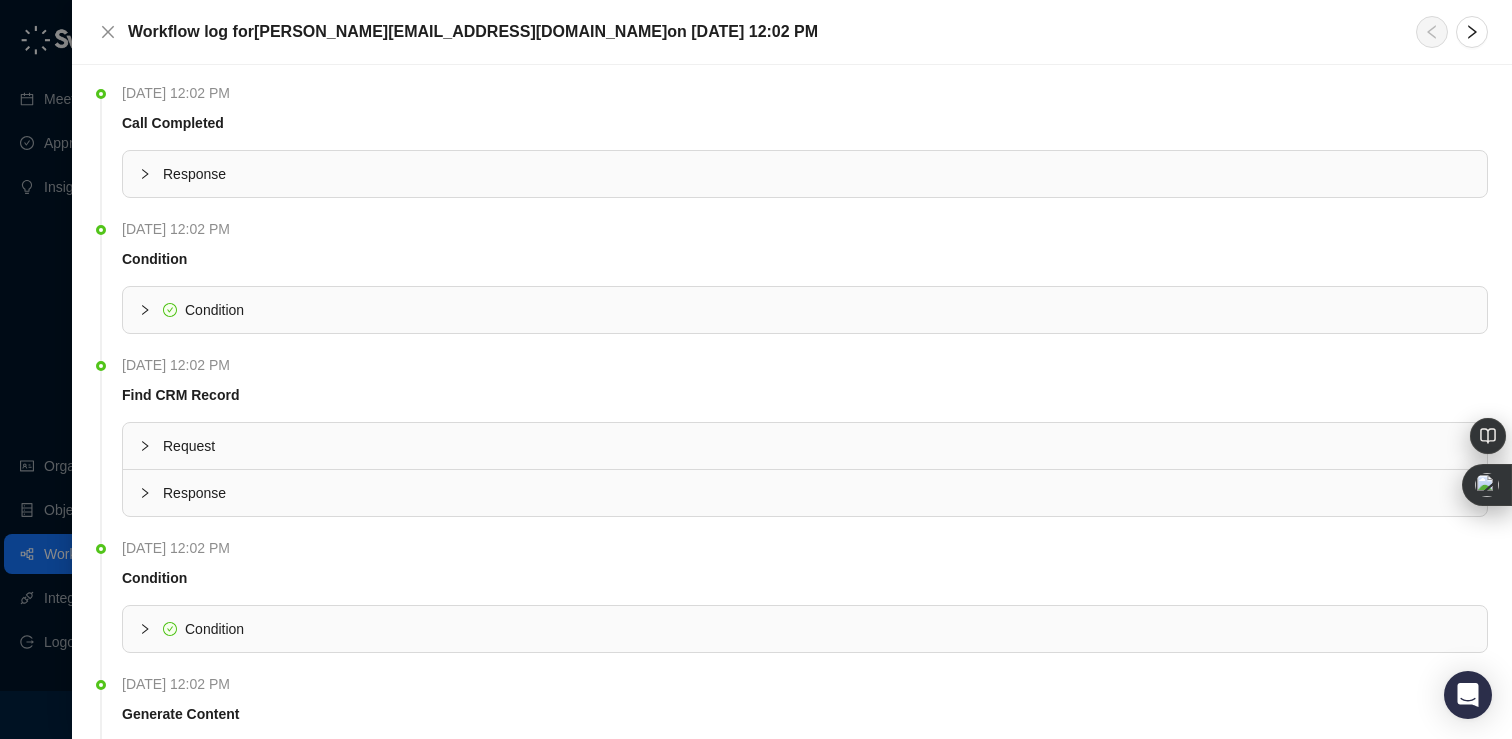 scroll, scrollTop: 331, scrollLeft: 0, axis: vertical 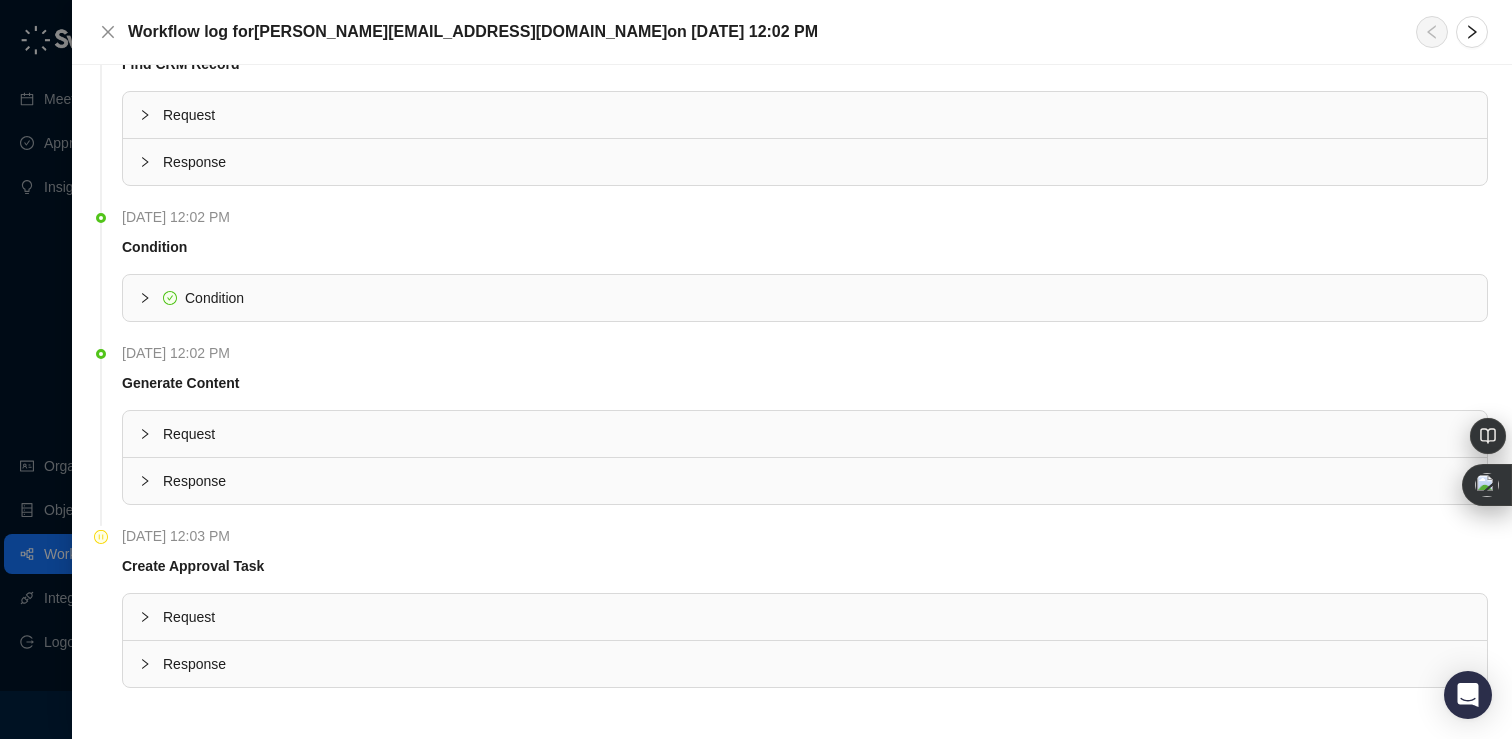 click on "Request" at bounding box center (805, 617) 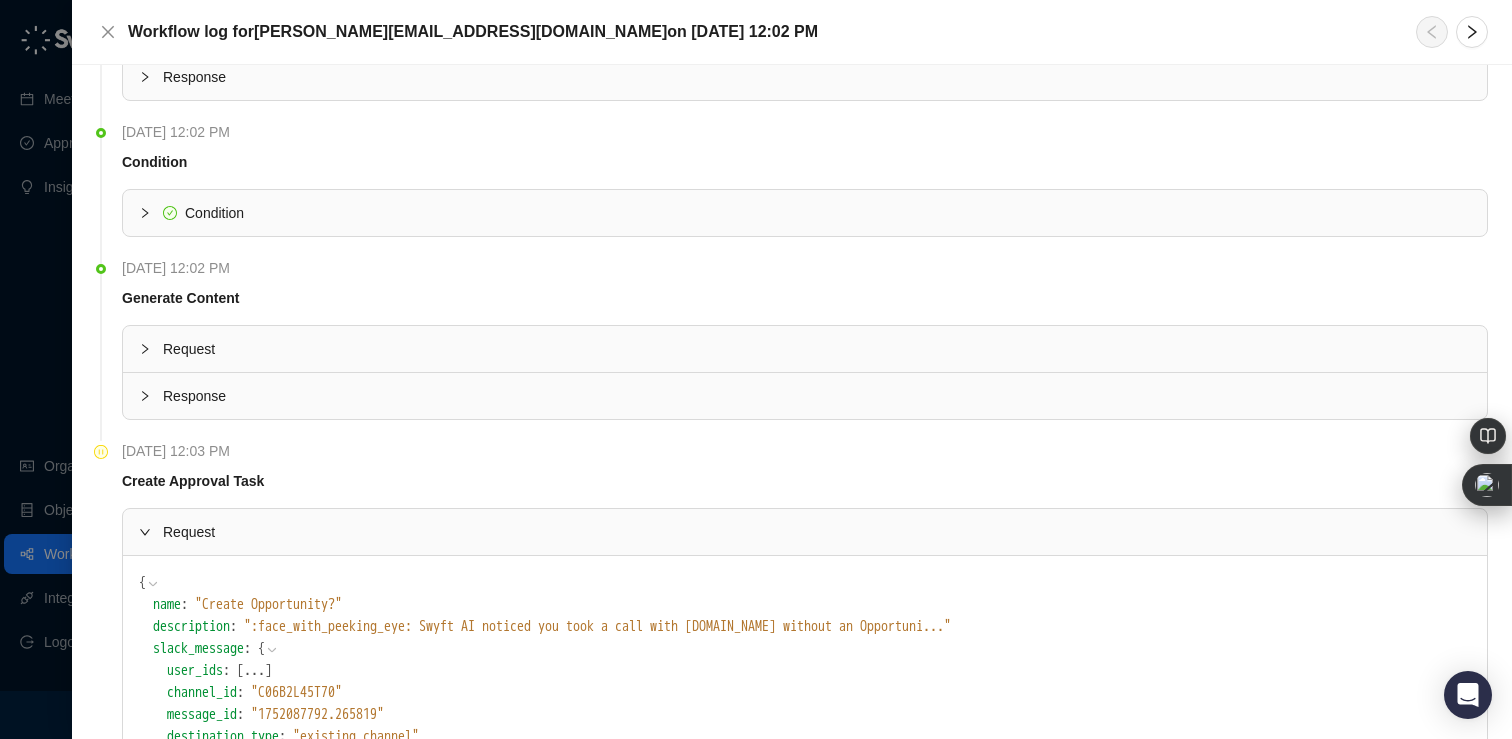 scroll, scrollTop: 395, scrollLeft: 0, axis: vertical 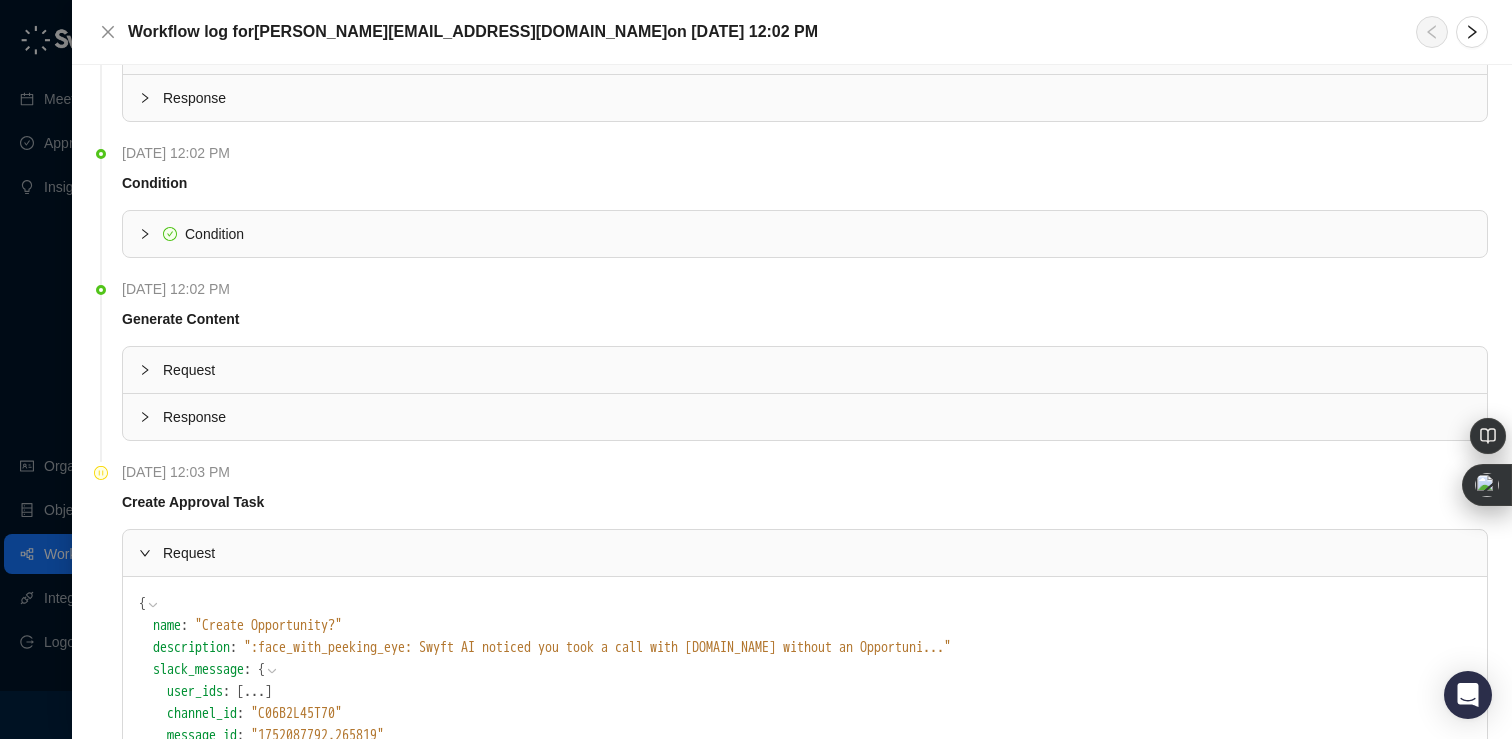 click on "Request" at bounding box center (817, 553) 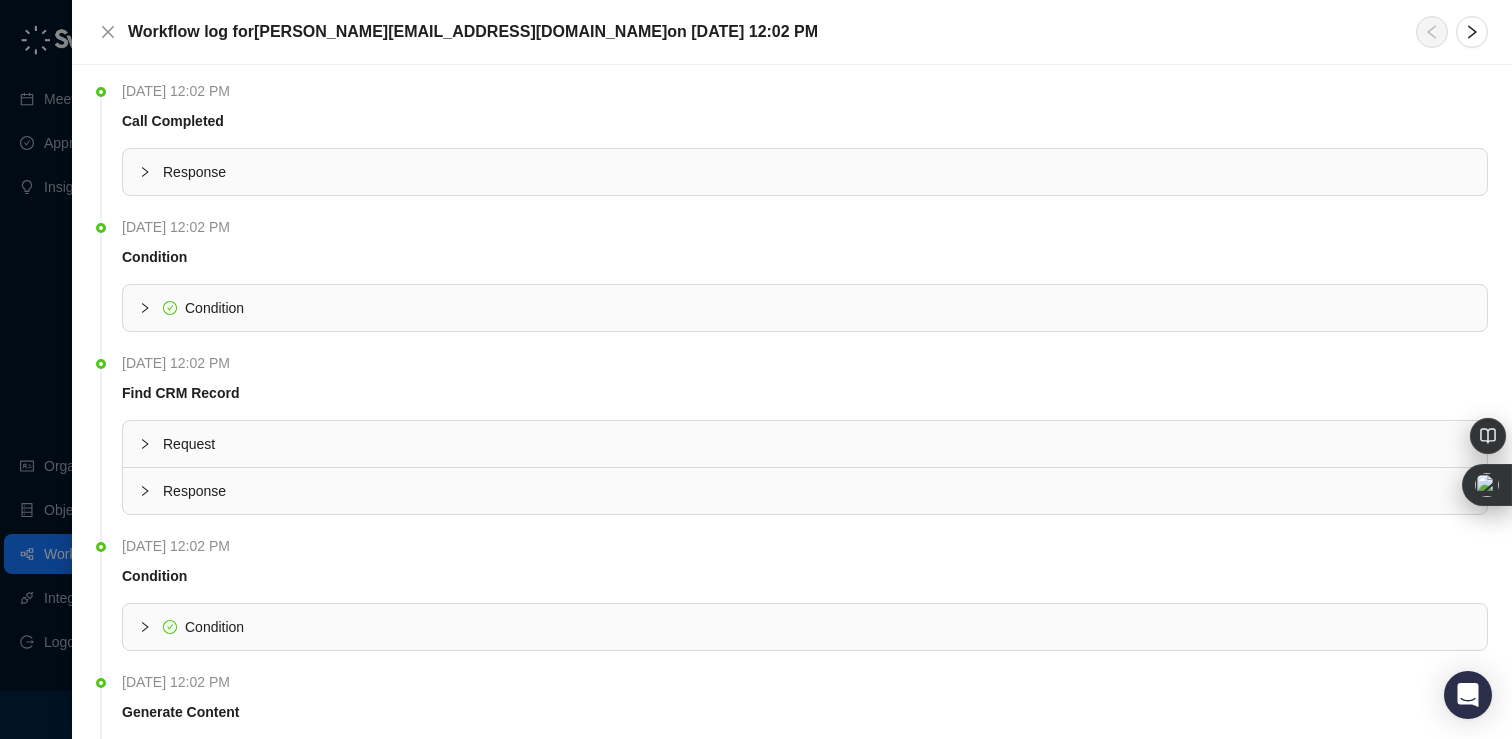 scroll, scrollTop: 0, scrollLeft: 0, axis: both 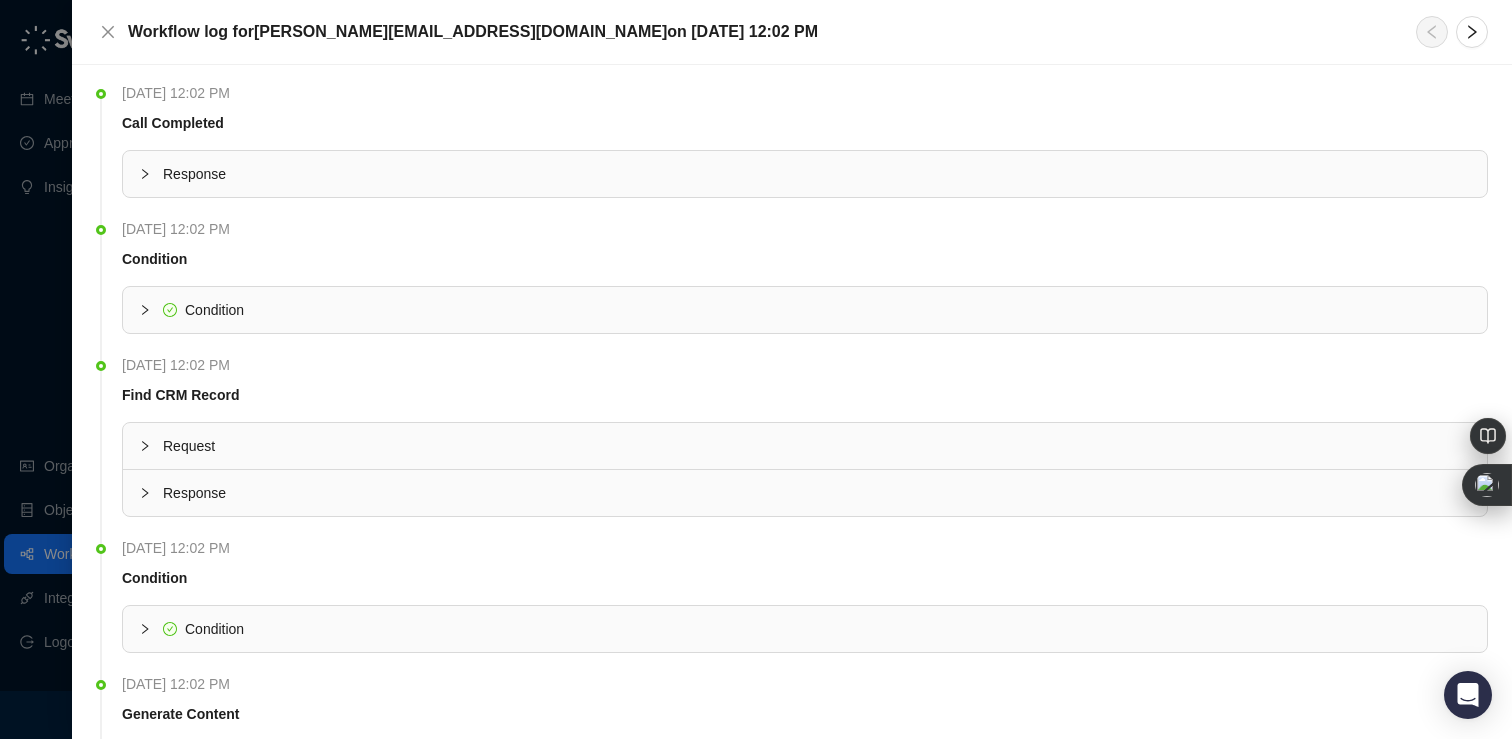 click on "Request" at bounding box center [817, 446] 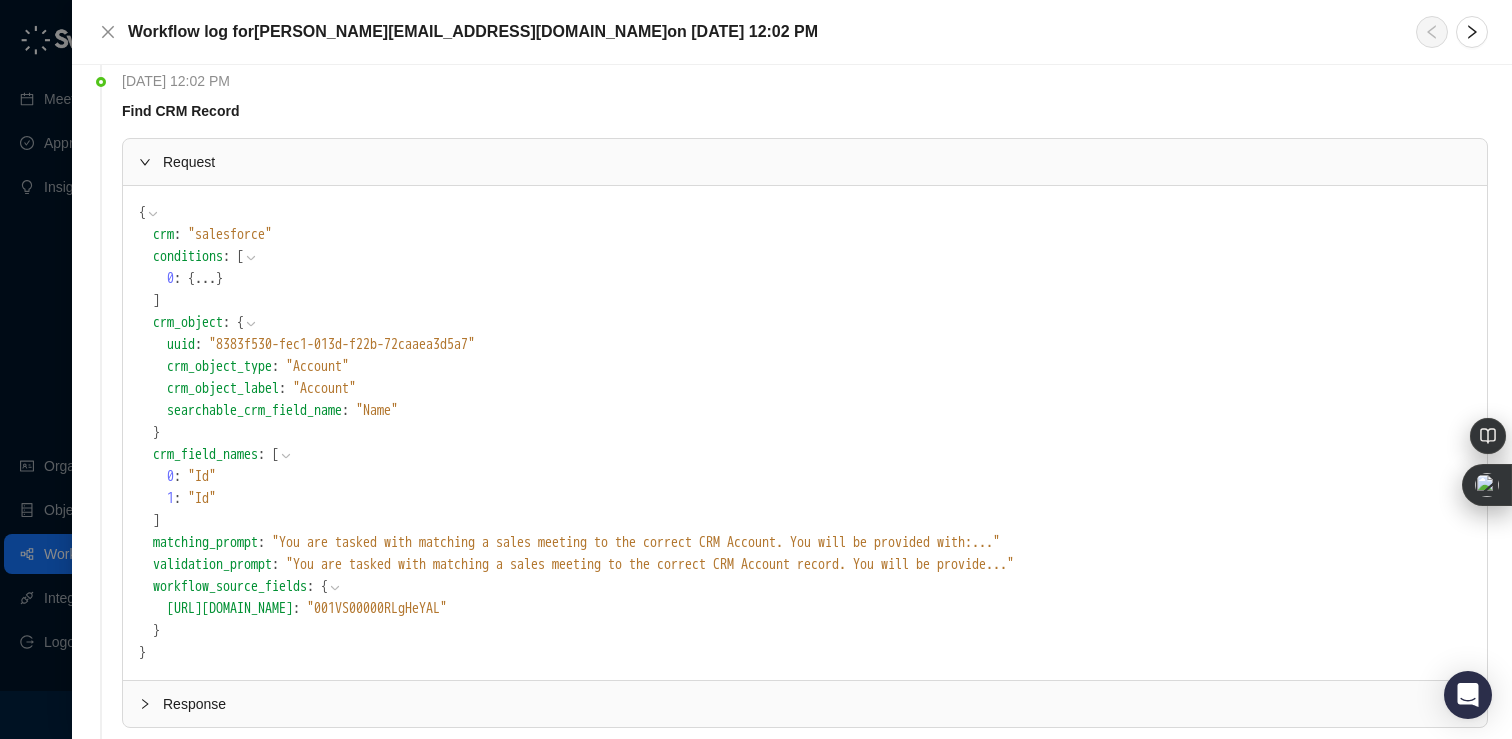 scroll, scrollTop: 285, scrollLeft: 0, axis: vertical 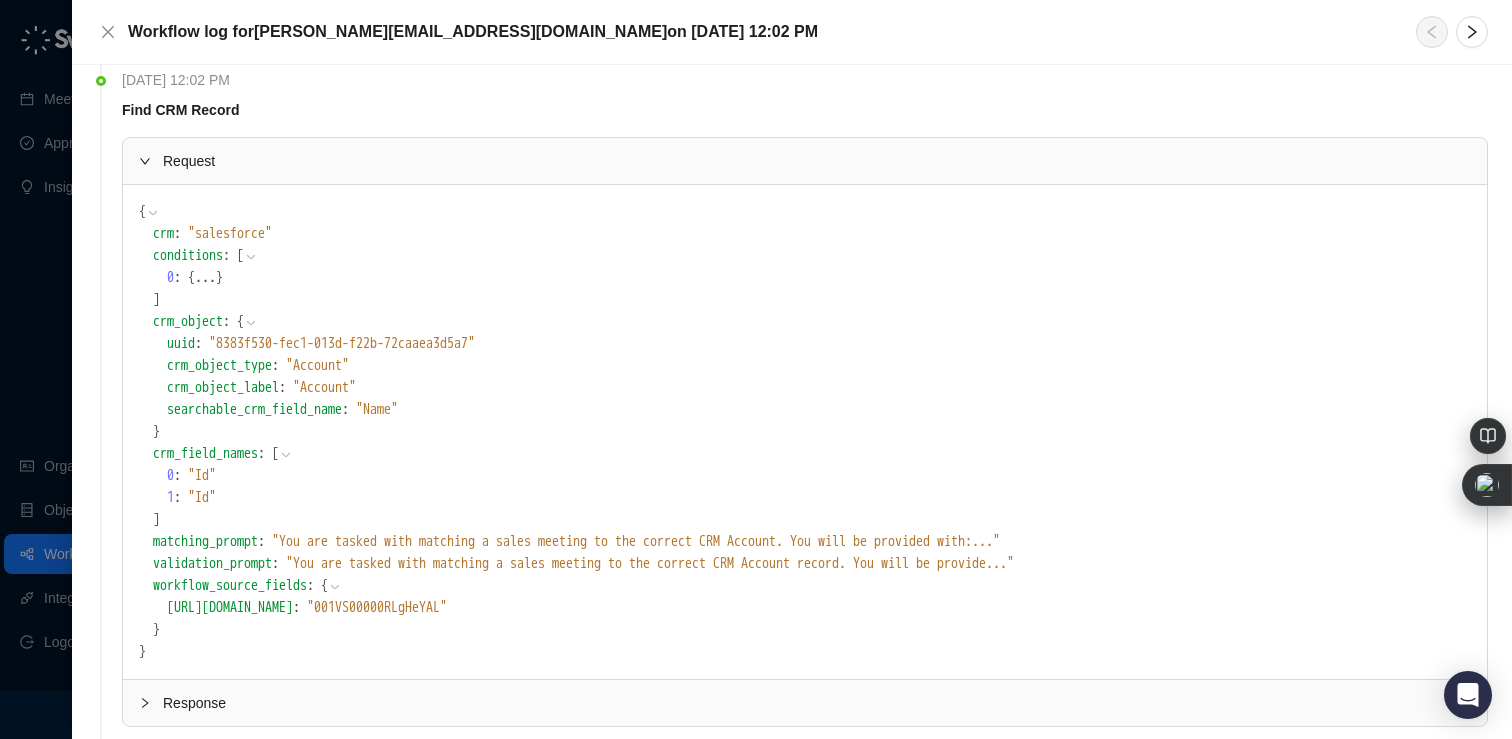 click 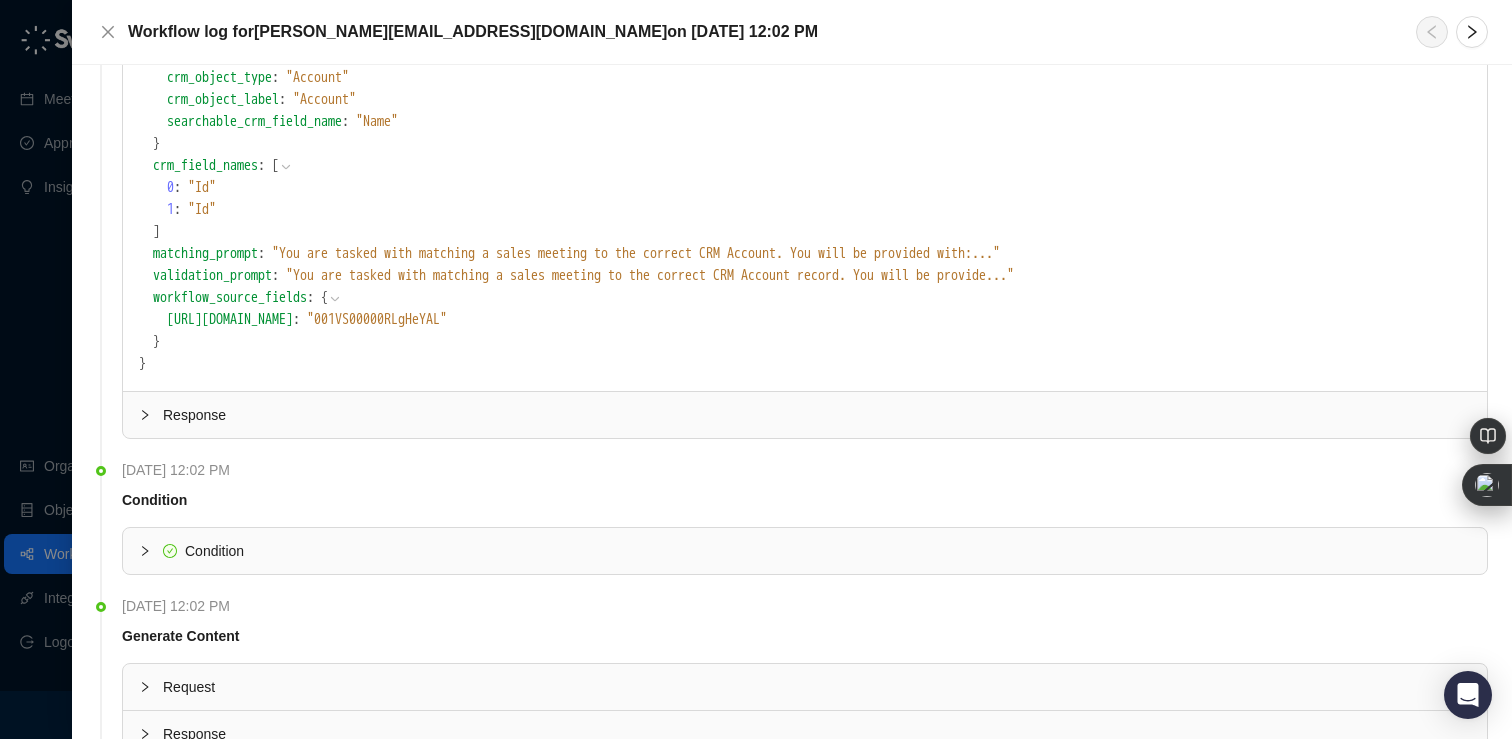 scroll, scrollTop: 689, scrollLeft: 0, axis: vertical 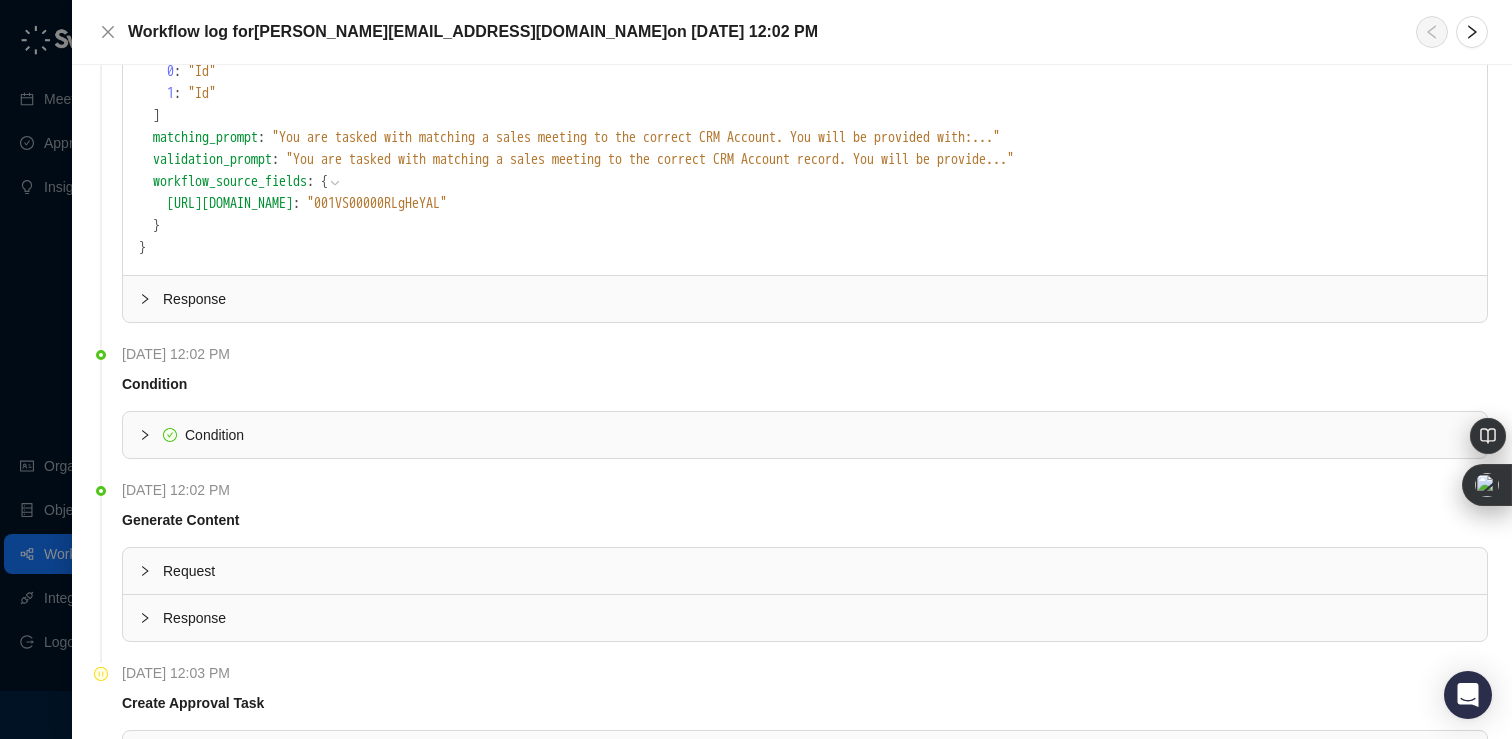 click on "Condition" at bounding box center (817, 435) 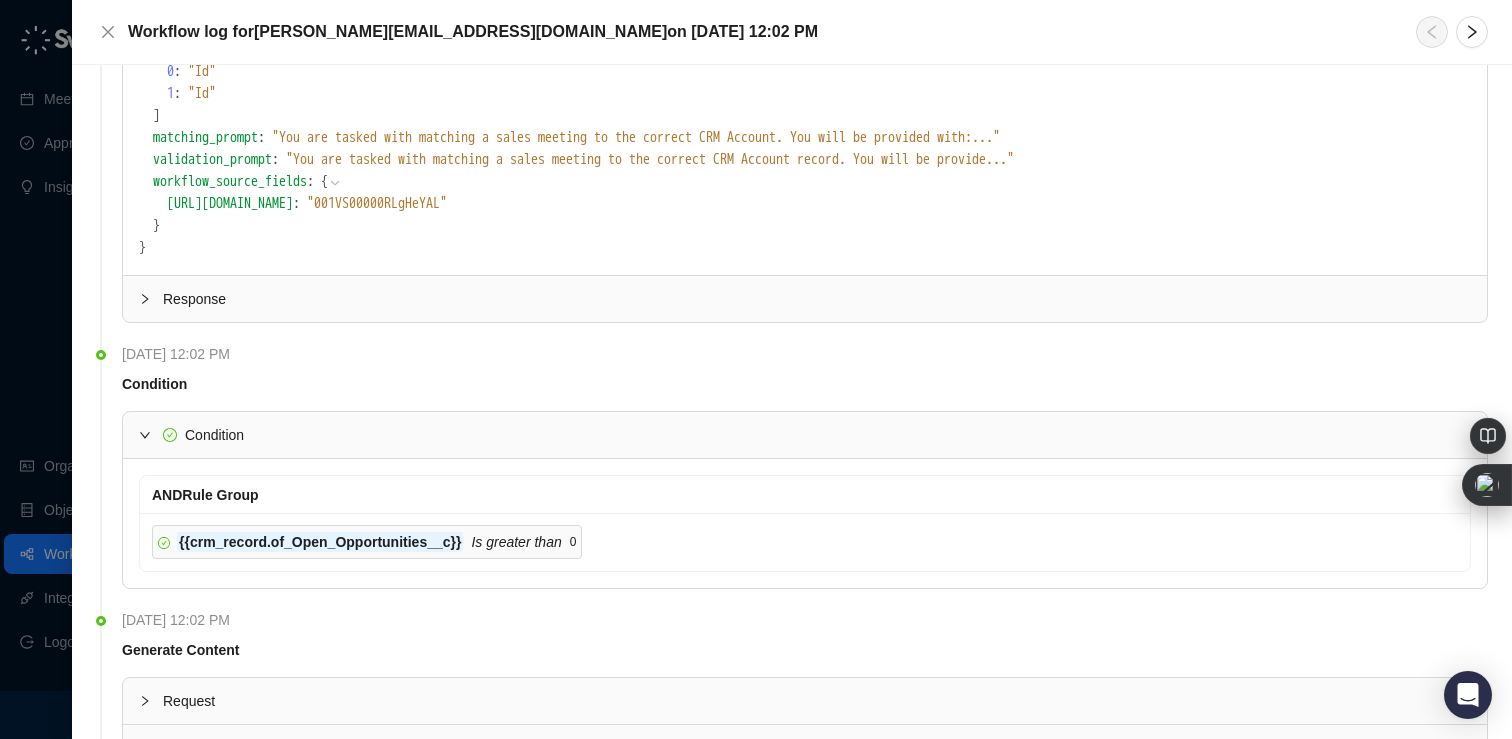 click at bounding box center (756, 369) 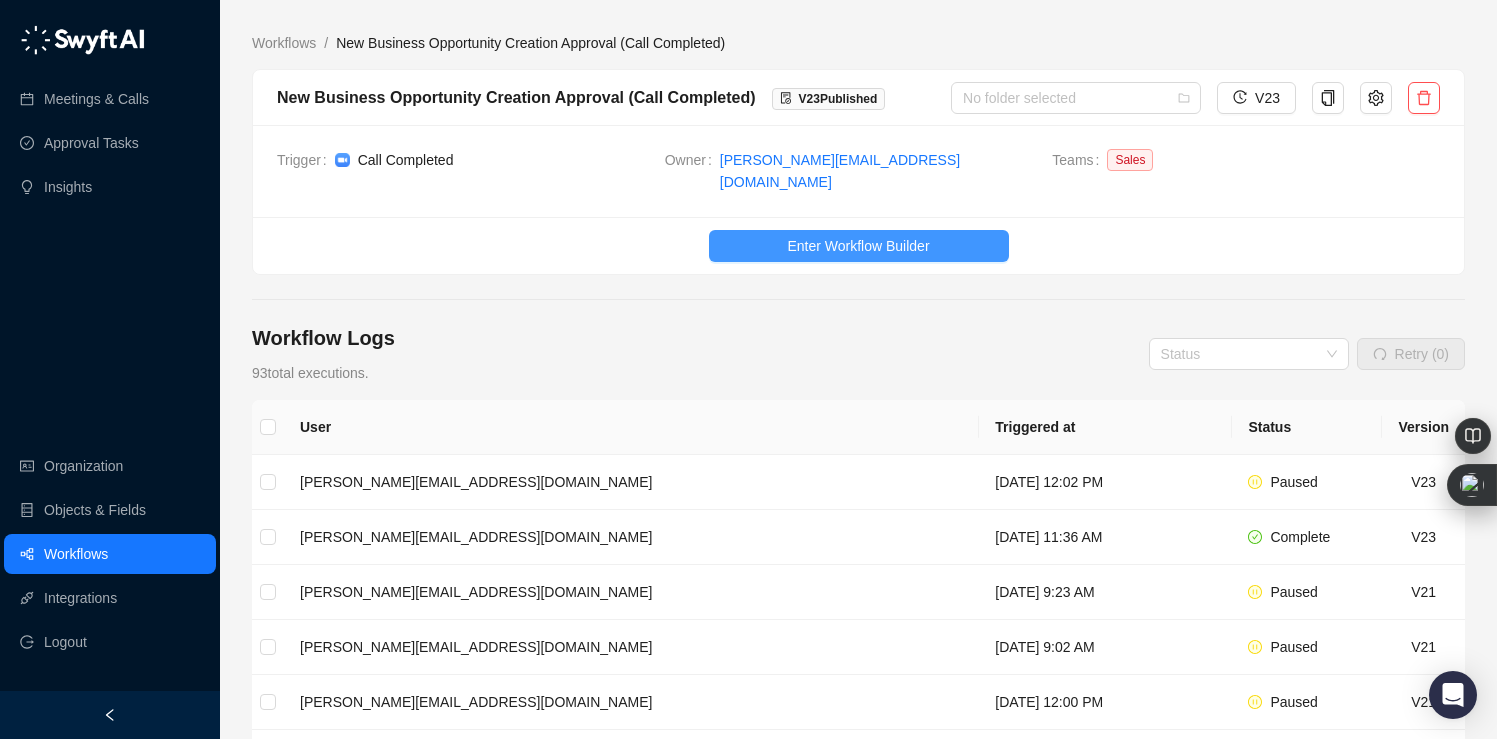click on "Enter Workflow Builder" at bounding box center [858, 246] 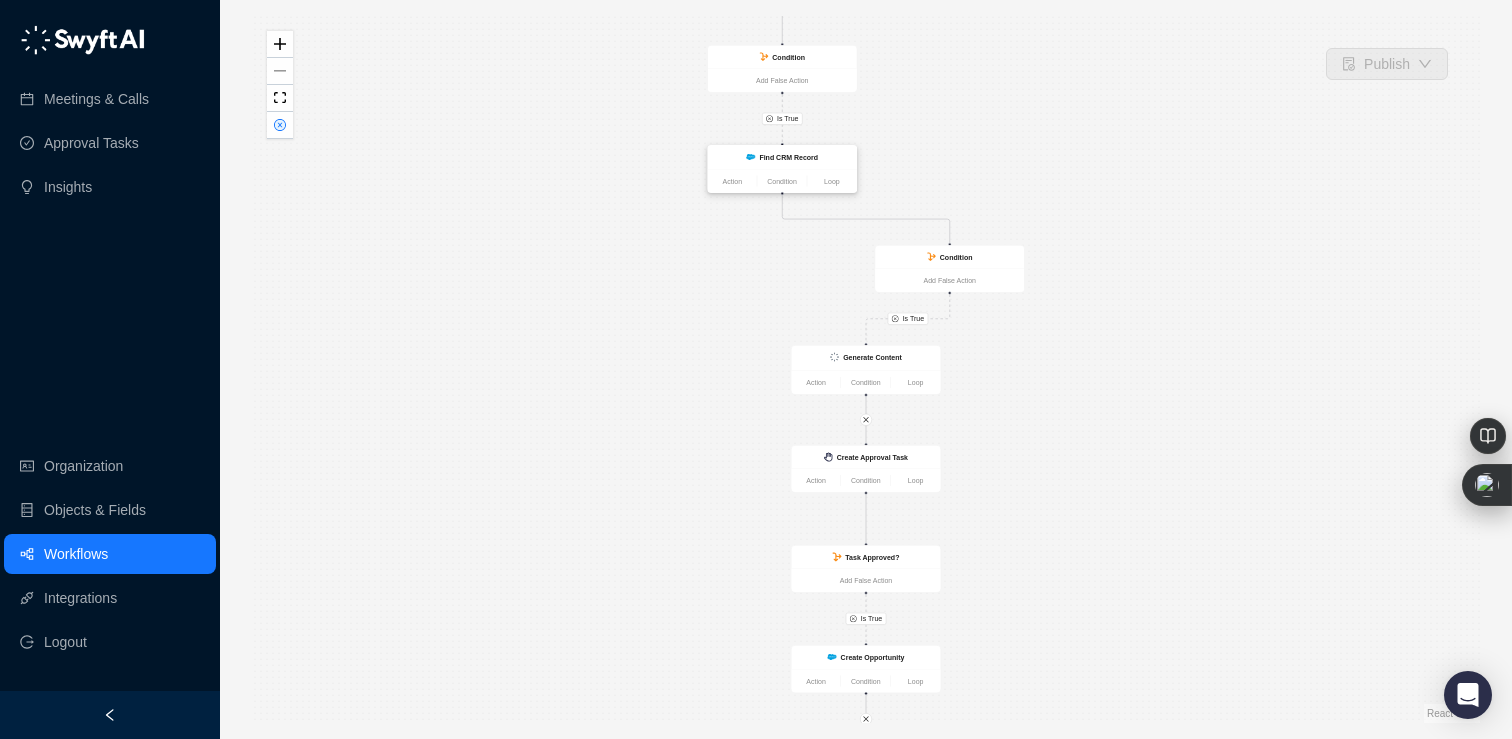 click on "Find CRM Record" at bounding box center [782, 158] 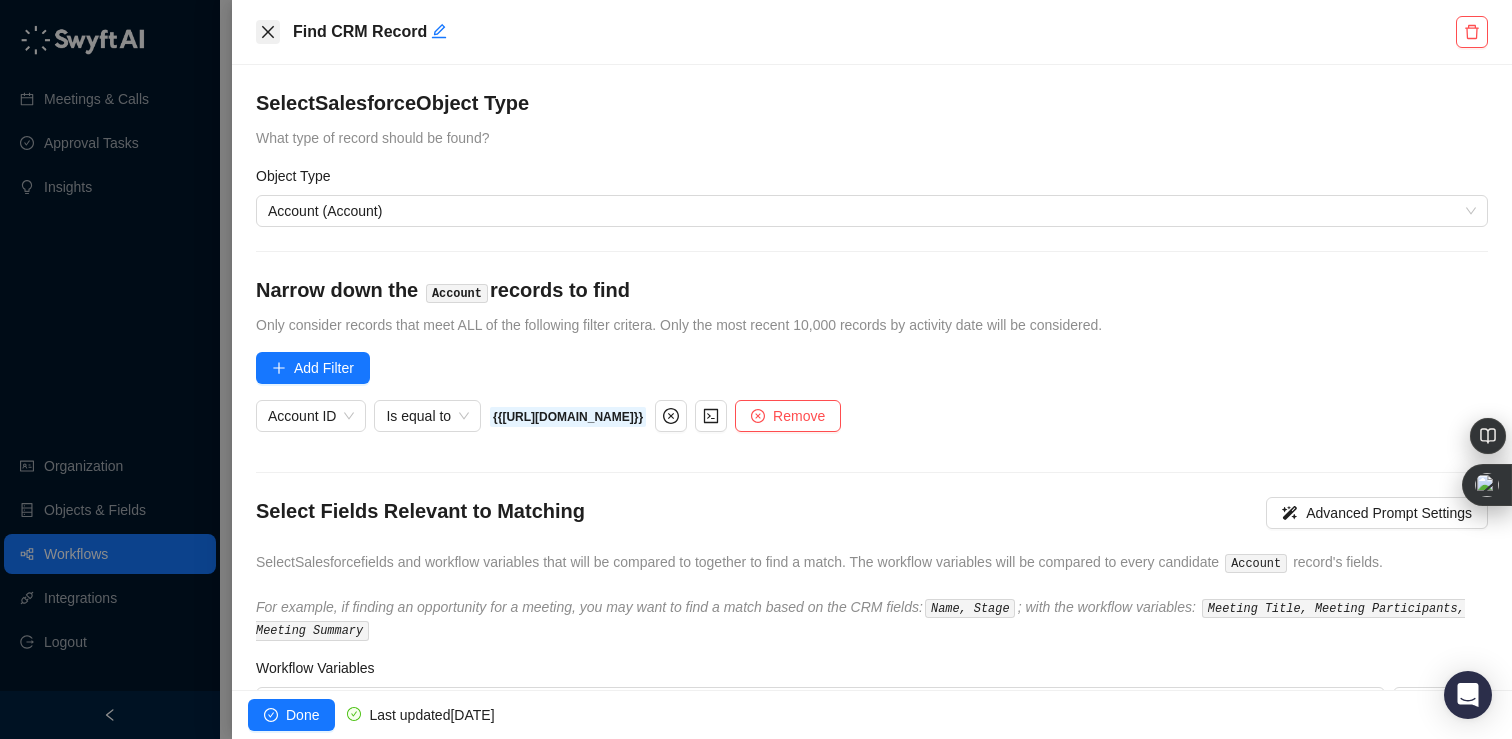 click 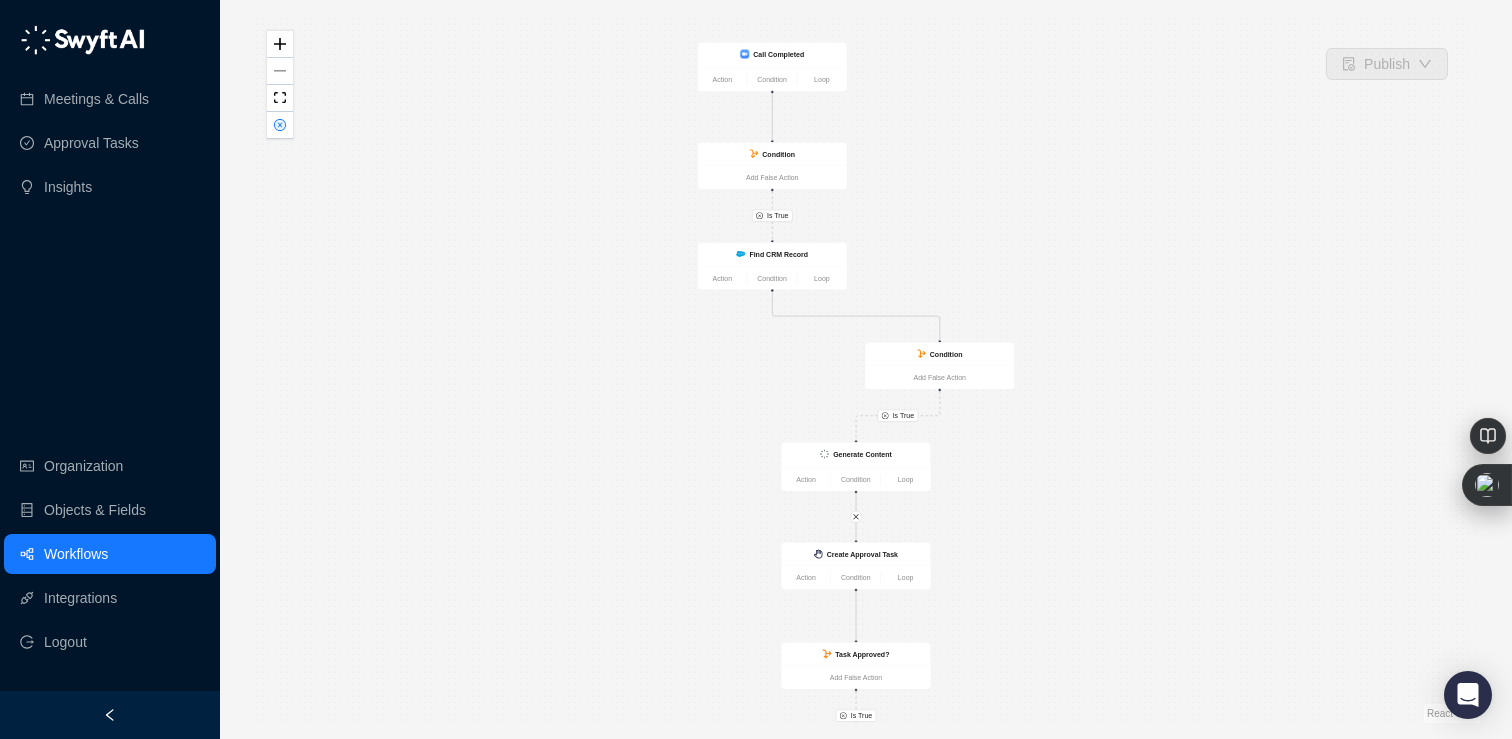 drag, startPoint x: 1029, startPoint y: 152, endPoint x: 1019, endPoint y: 249, distance: 97.5141 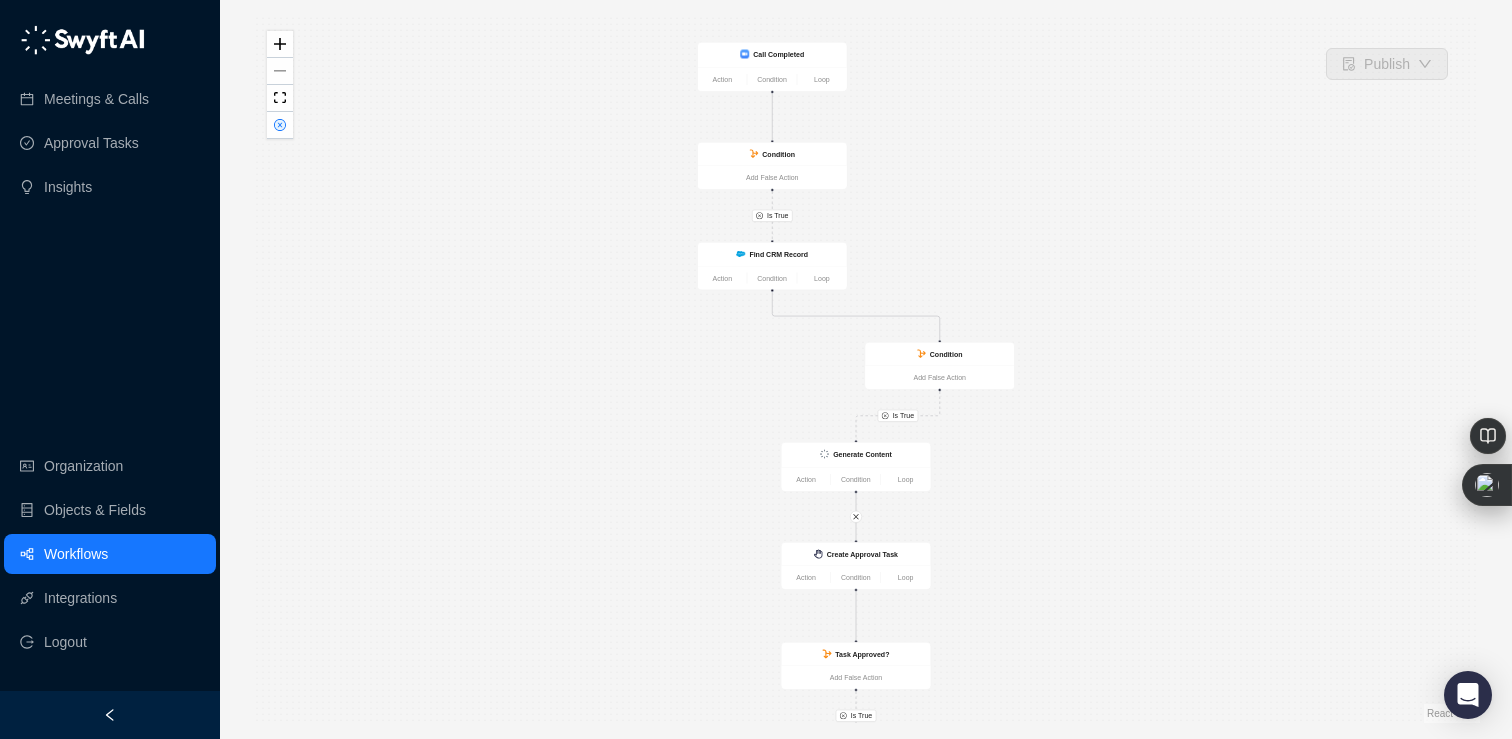 click on "Is True Is True Is True Create Opportunity Action Condition Loop Call Completed Action Condition Loop Condition Add False Action Generate Content Action Condition Loop Find CRM Record Action Condition Loop Condition Add False Action Create Approval Task Action Condition Loop Task Approved? Add False Action Send Slack Message Action Condition Loop" at bounding box center [866, 369] 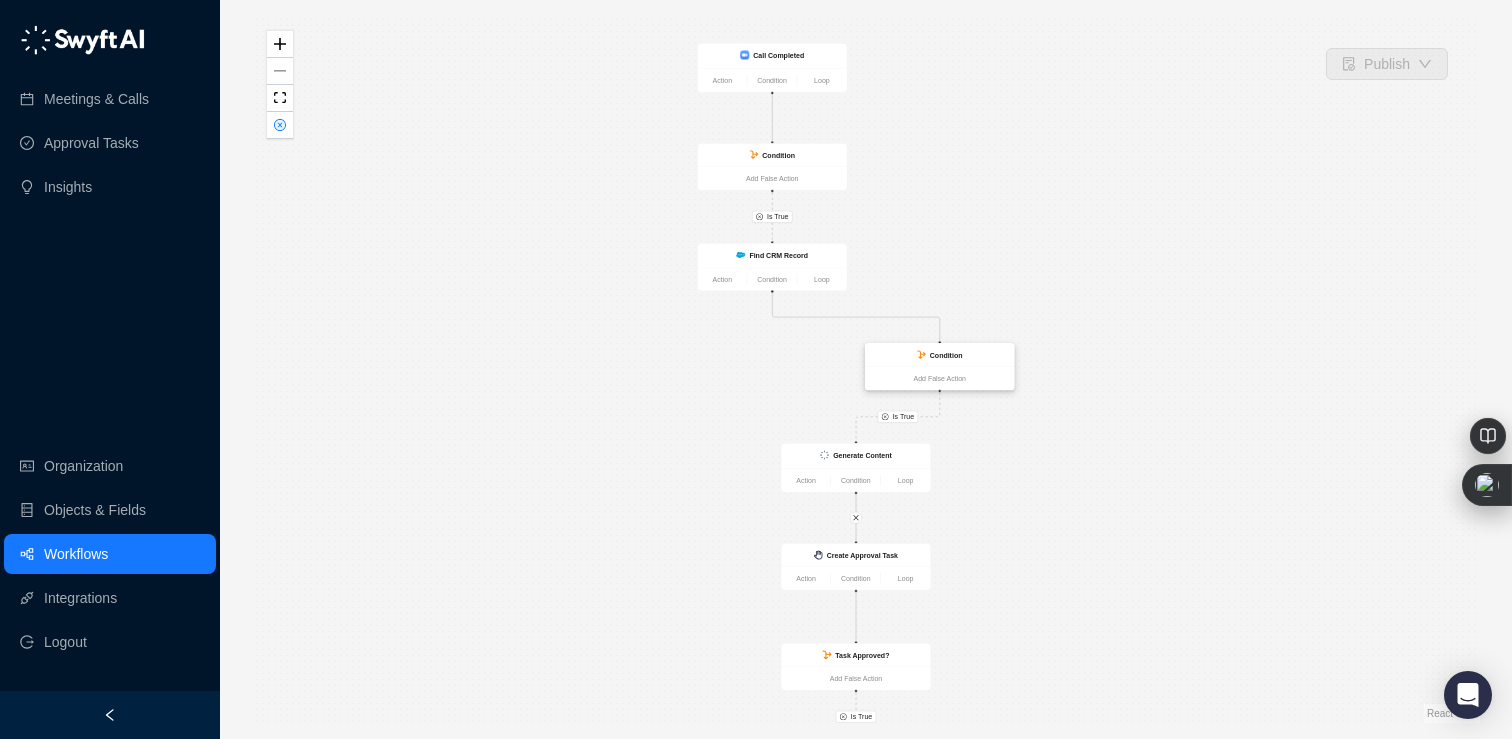 click on "Condition" at bounding box center [939, 355] 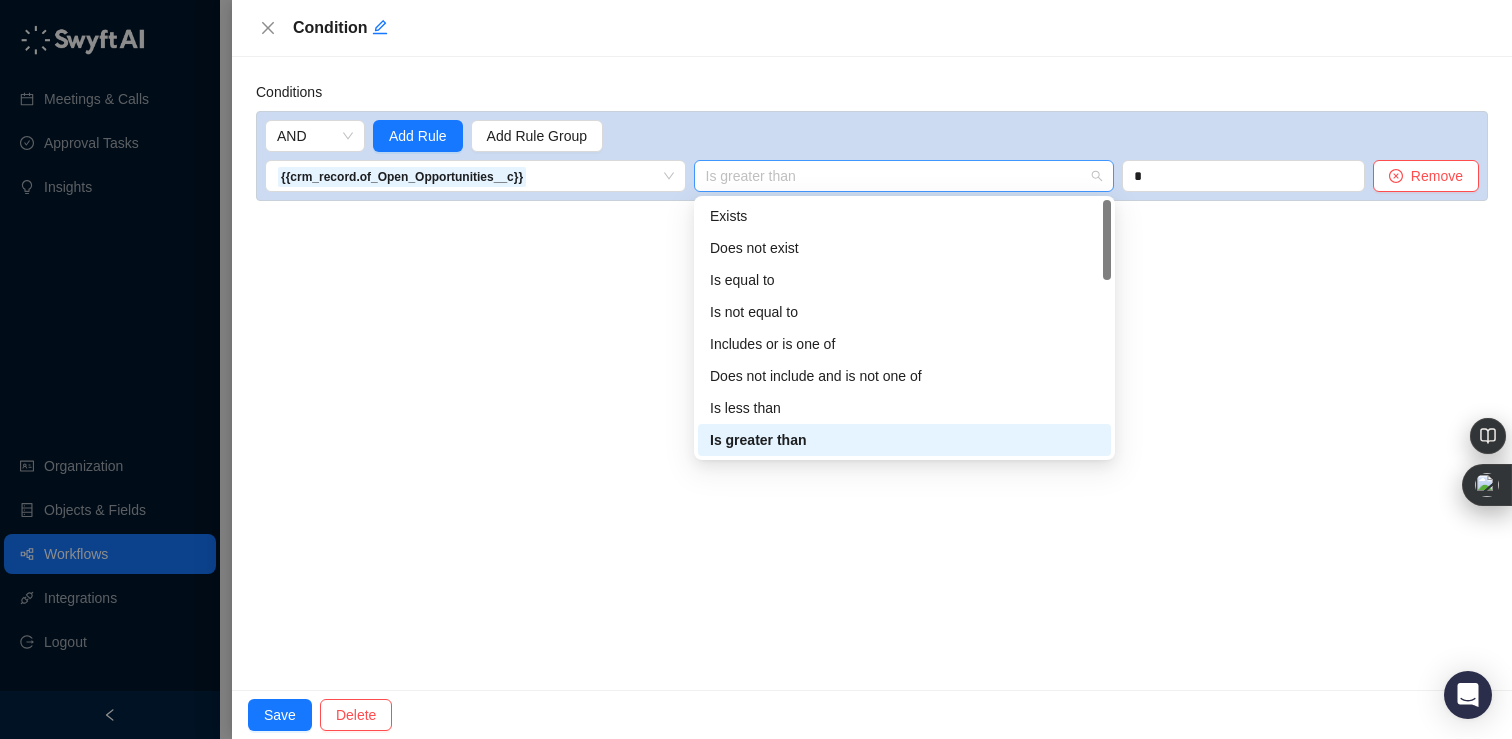 click on "Is greater than" at bounding box center (904, 176) 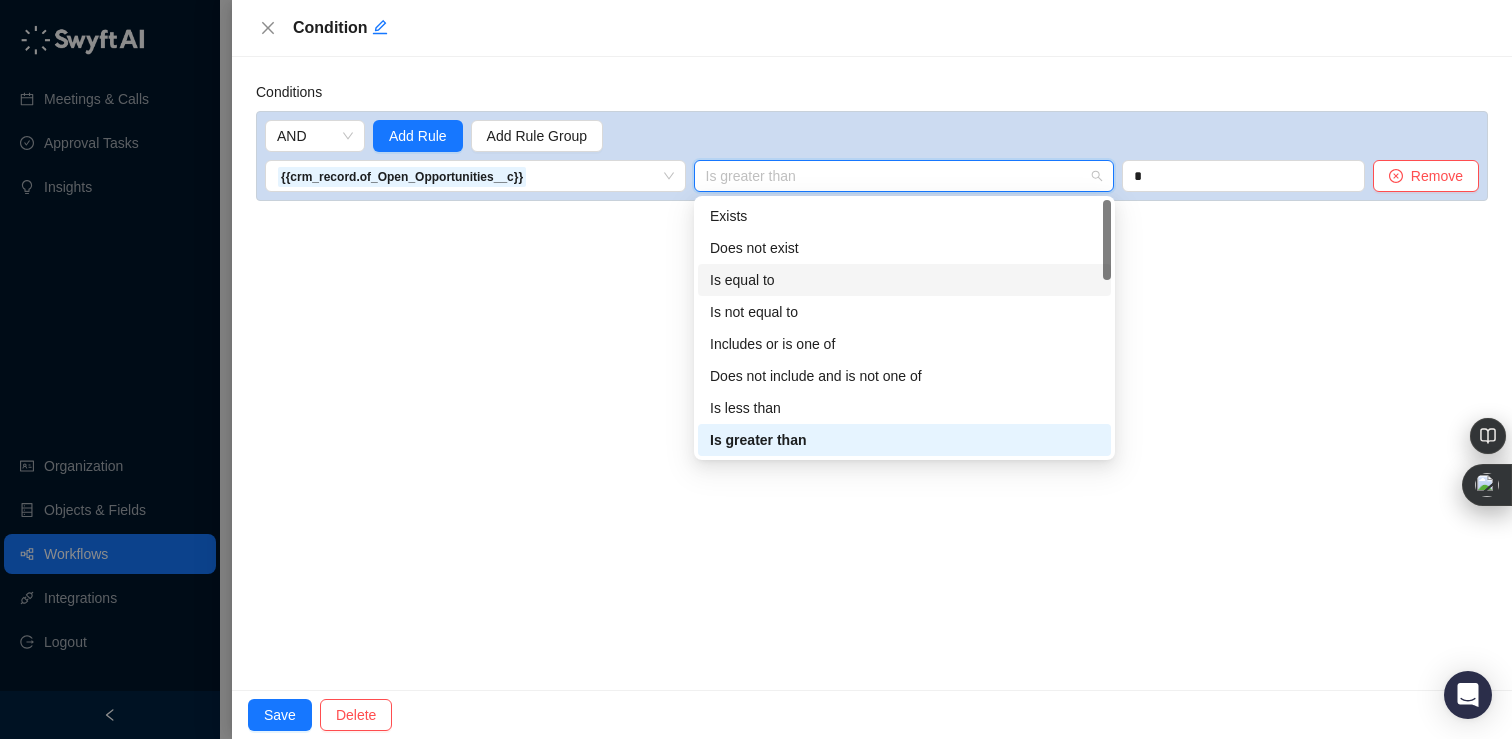click on "Is equal to" at bounding box center (904, 280) 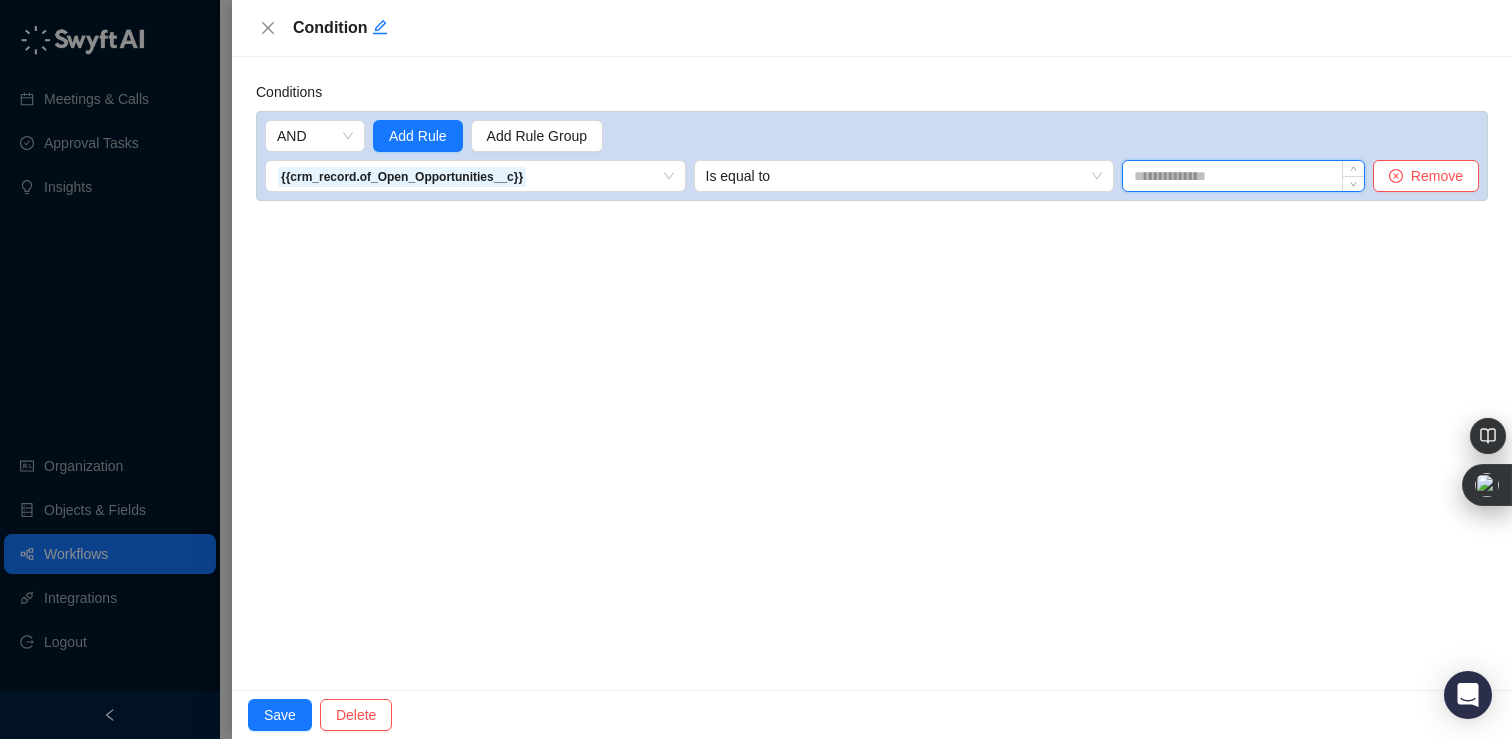click at bounding box center [1243, 176] 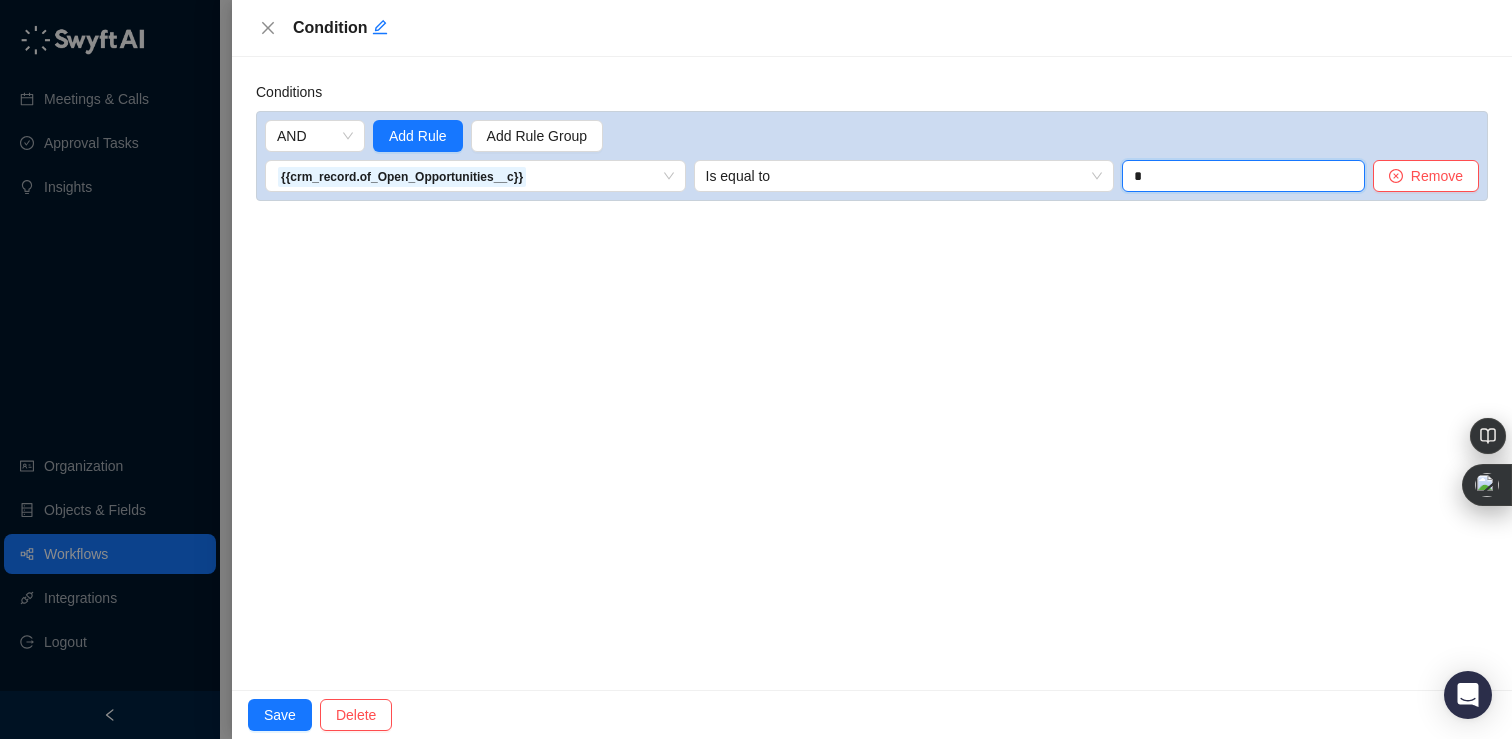 type on "*" 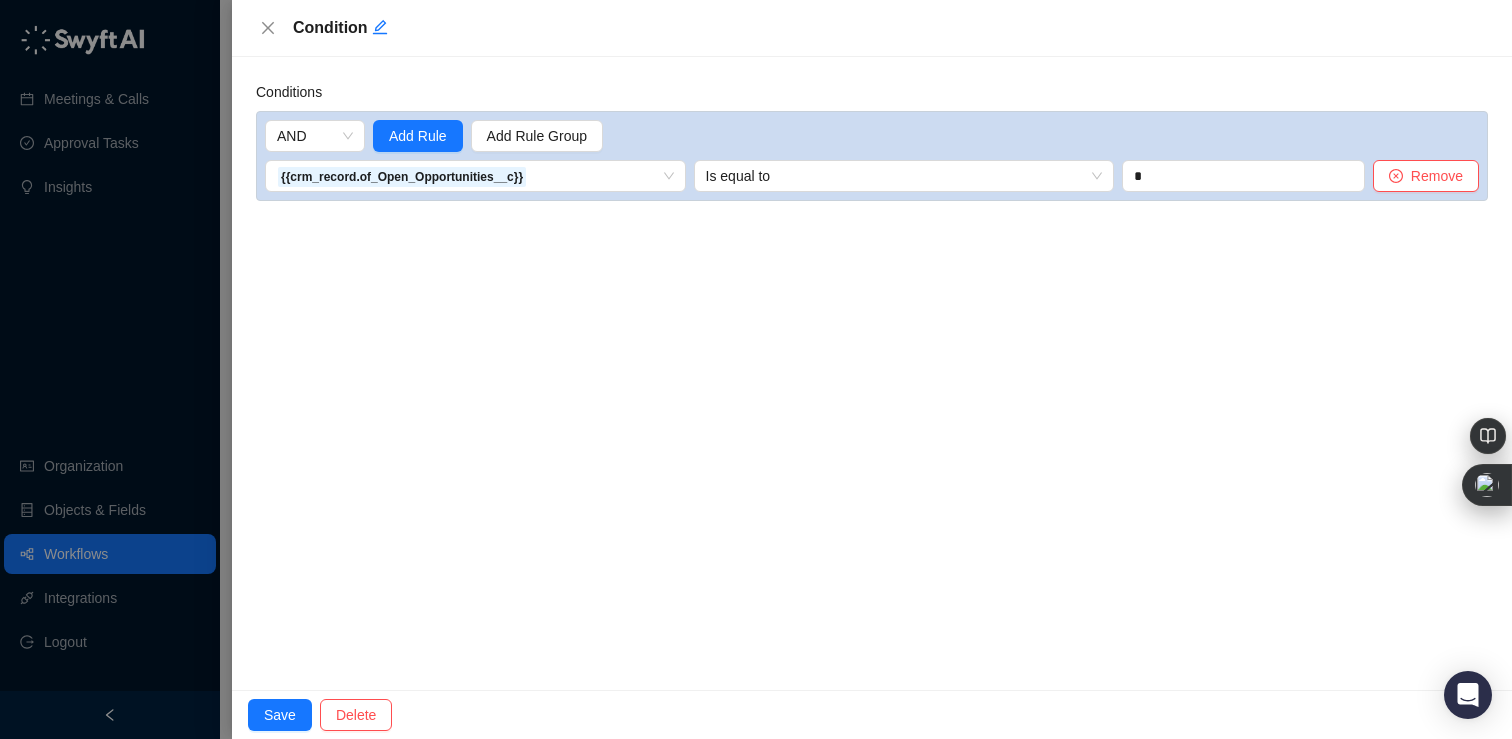 click on "Conditions AND Add Rule Add Rule Group {{crm_record.of_Open_Opportunities__c}} Is equal to * Remove" at bounding box center [872, 373] 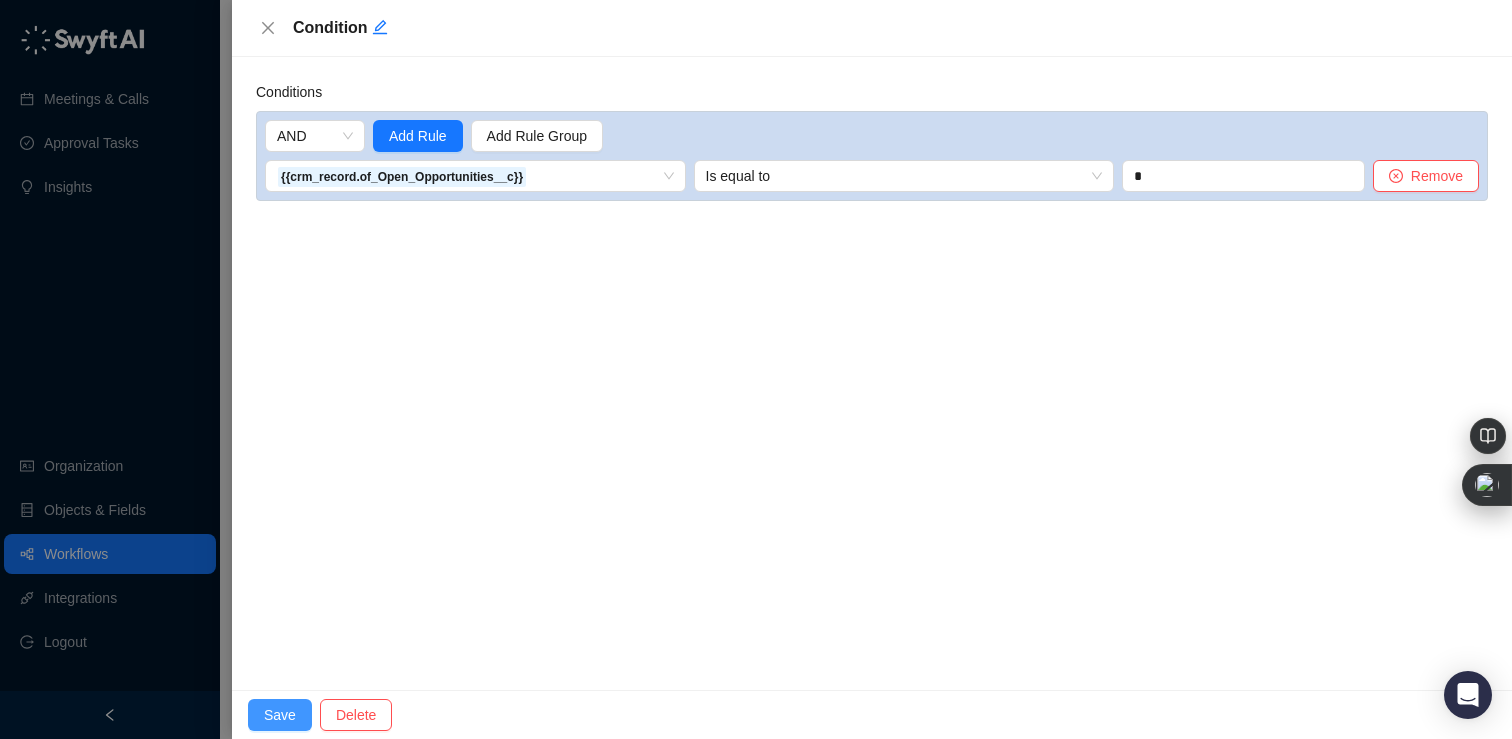 click on "Save" at bounding box center (280, 715) 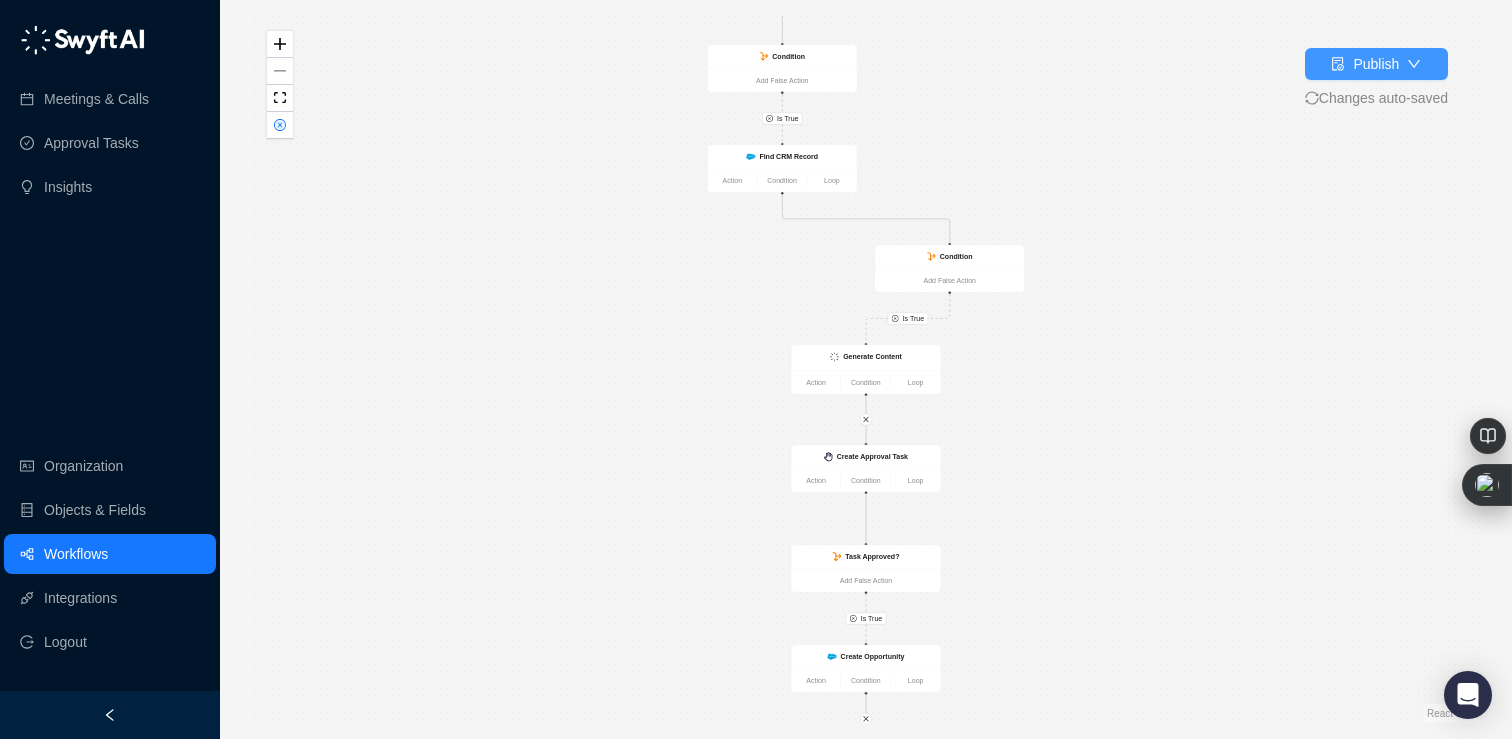 click on "Publish" at bounding box center (1376, 64) 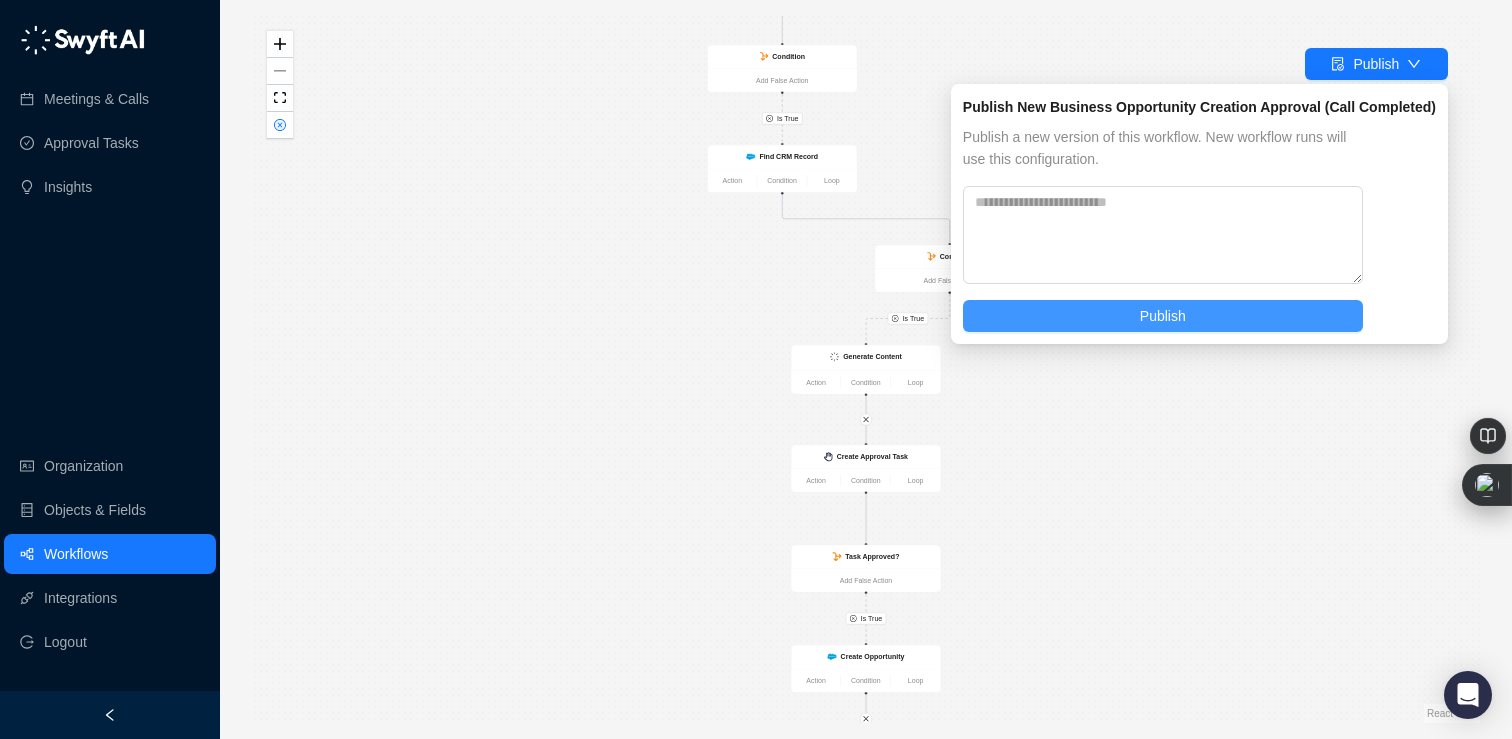 click on "Publish" at bounding box center [1163, 316] 